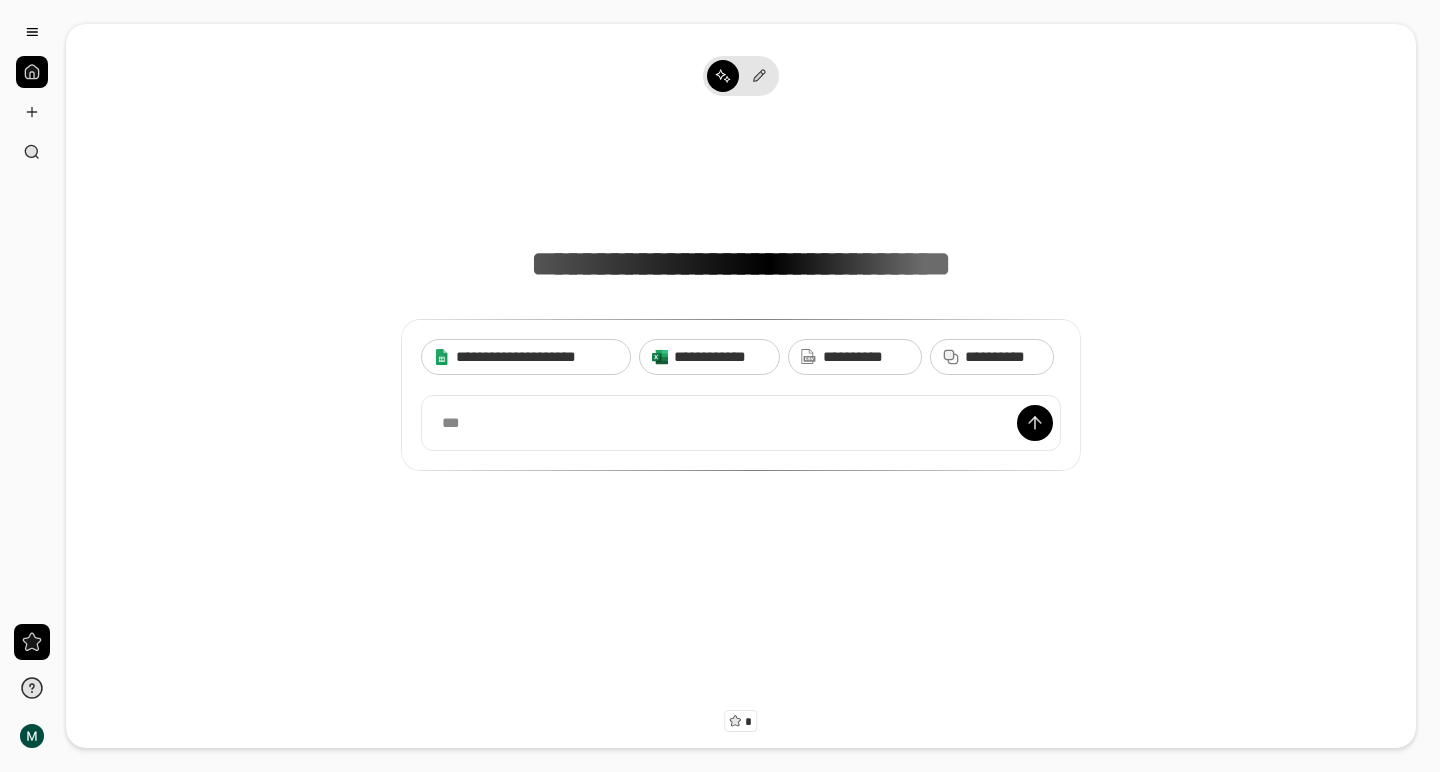 scroll, scrollTop: 0, scrollLeft: 0, axis: both 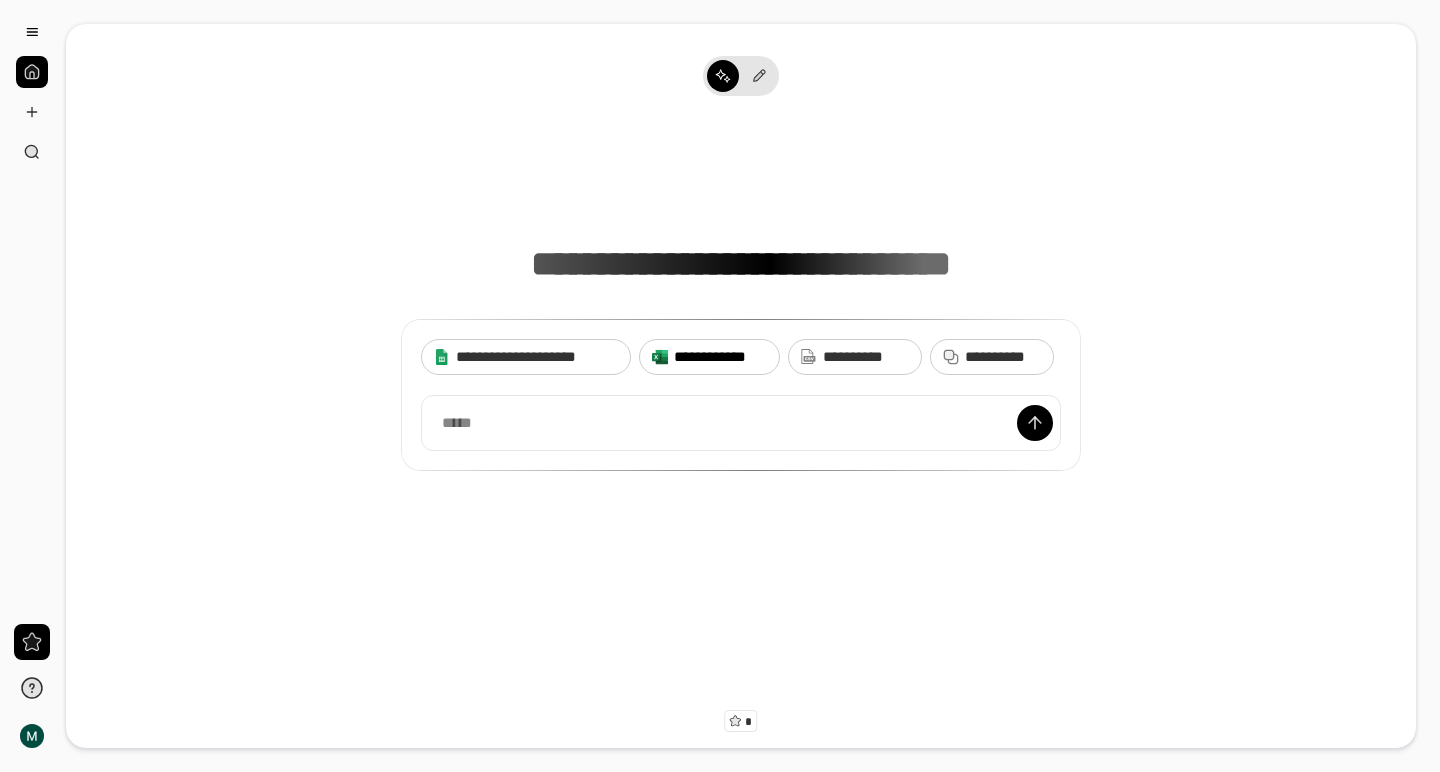 click on "**********" at bounding box center (720, 357) 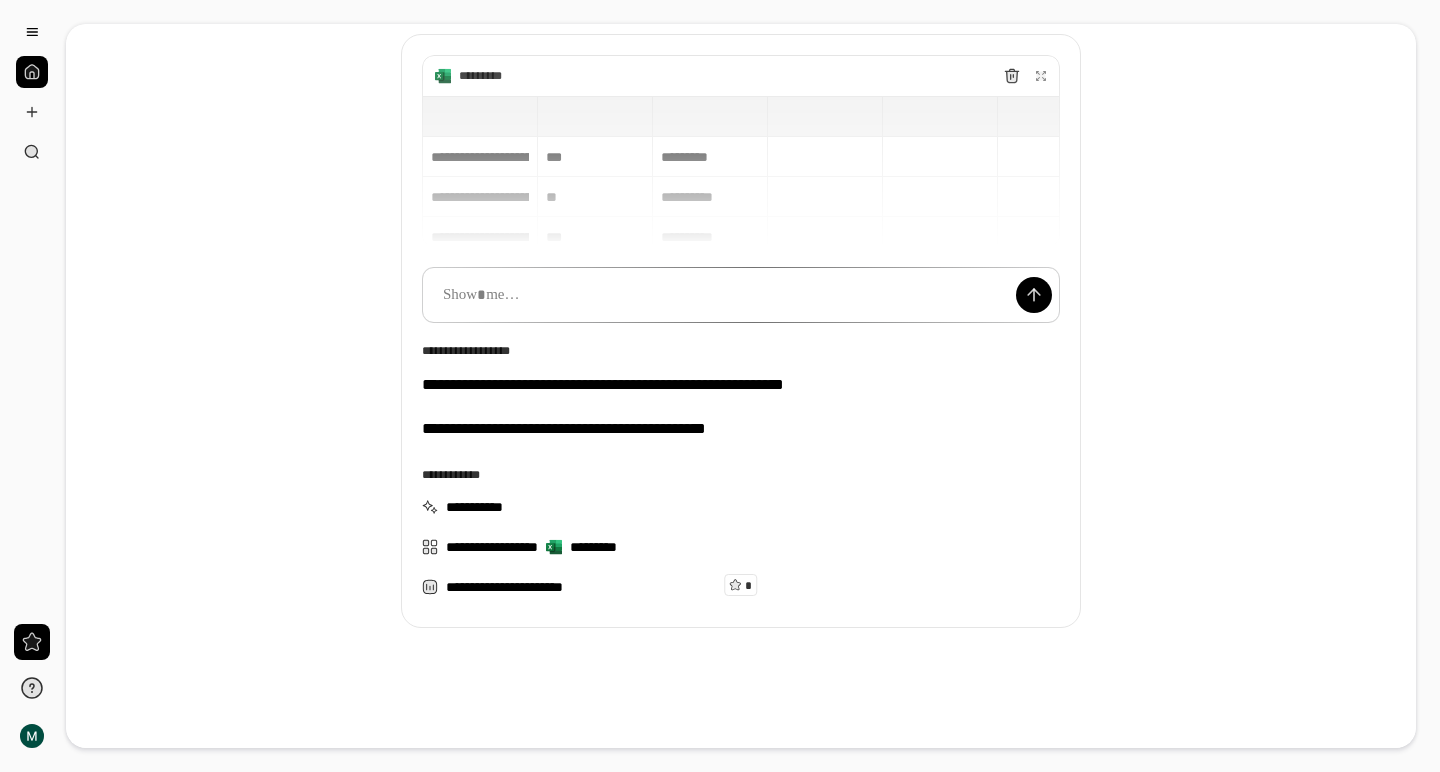 scroll, scrollTop: 136, scrollLeft: 0, axis: vertical 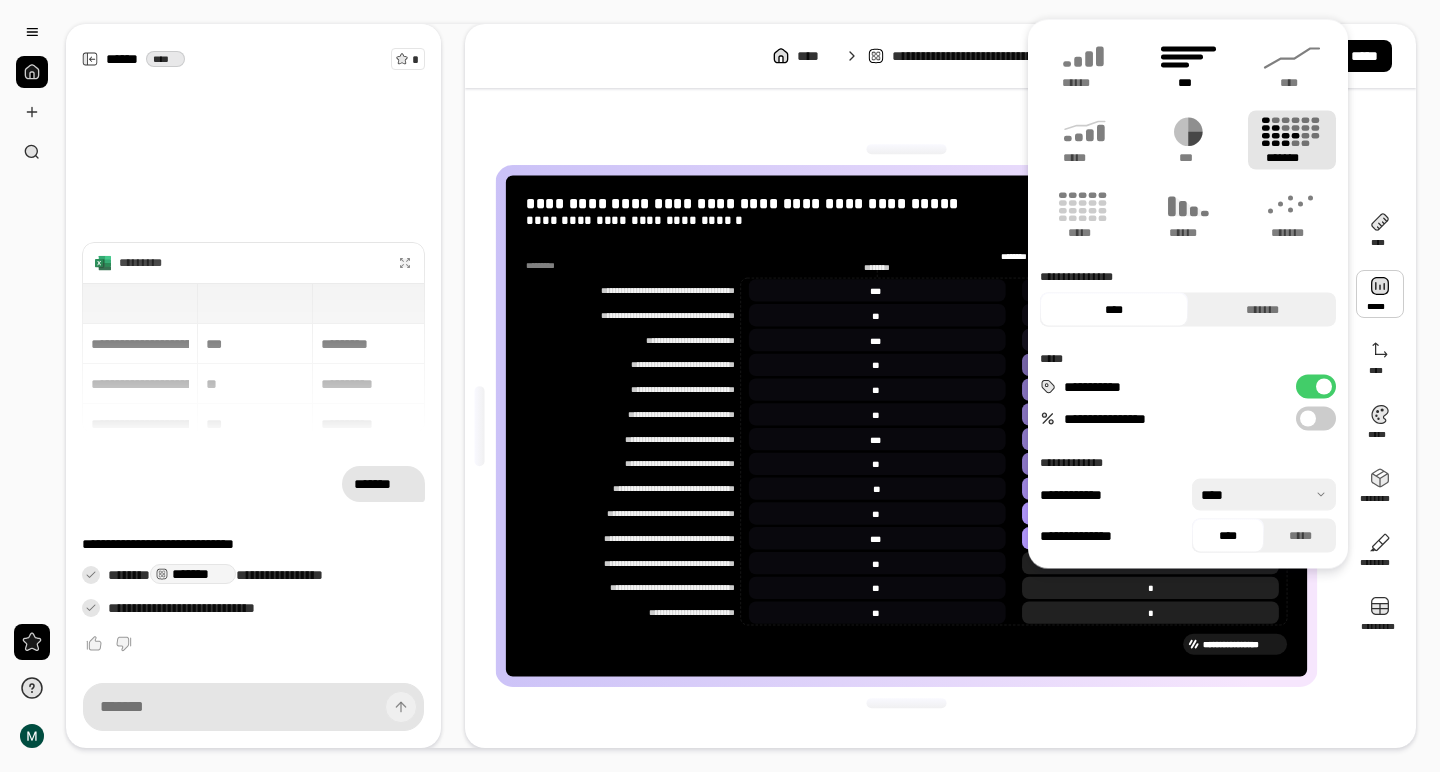 click 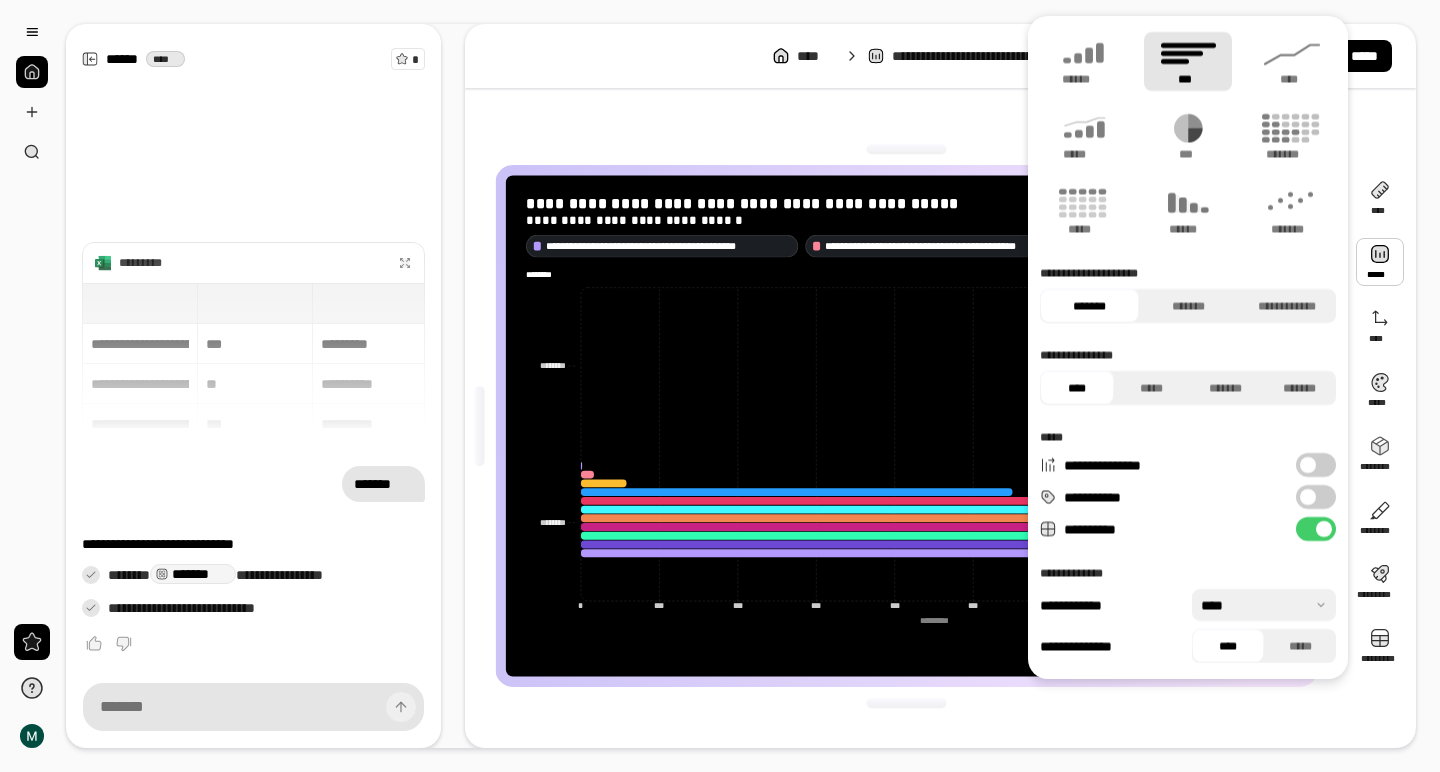 click on "**********" at bounding box center (906, 426) 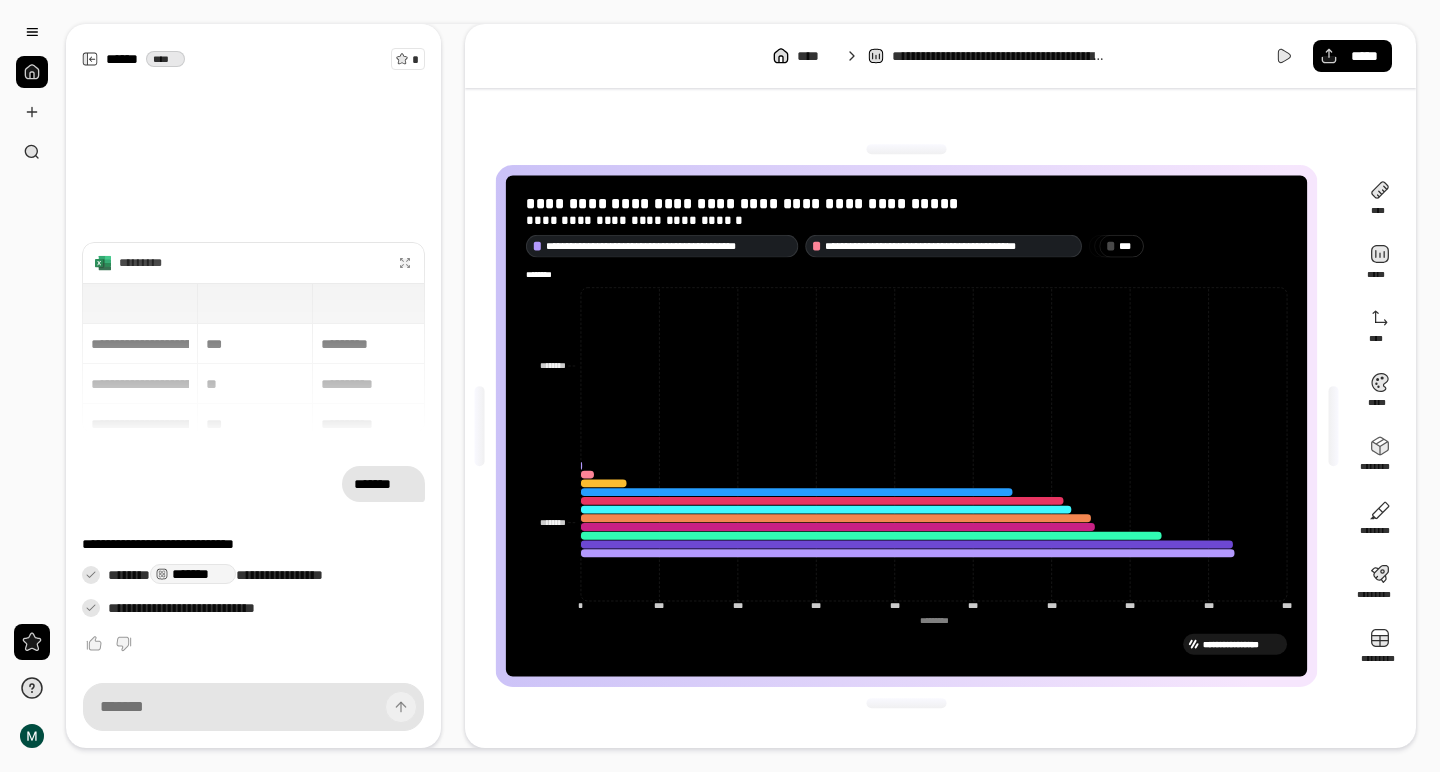 click on "**********" at bounding box center [253, 450] 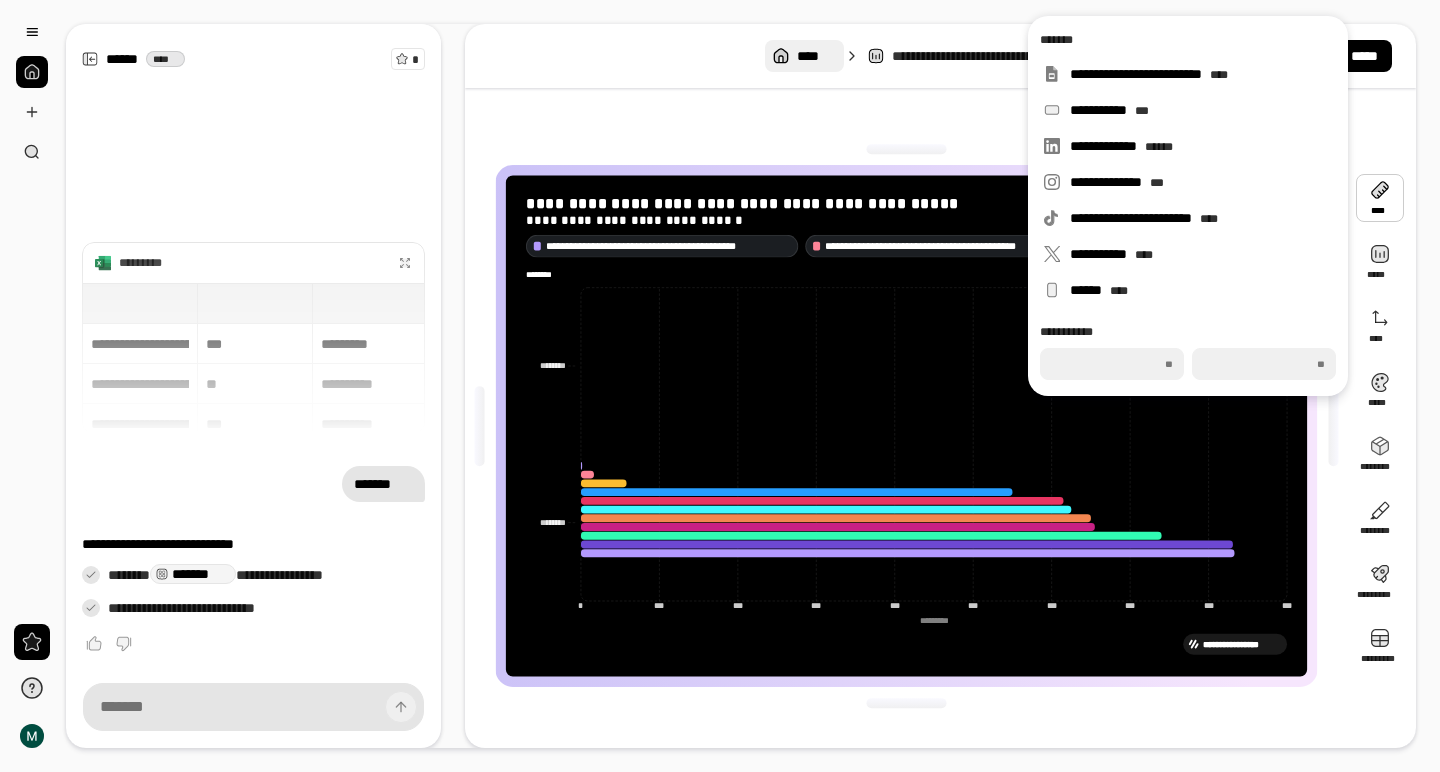 click on "****" at bounding box center [816, 56] 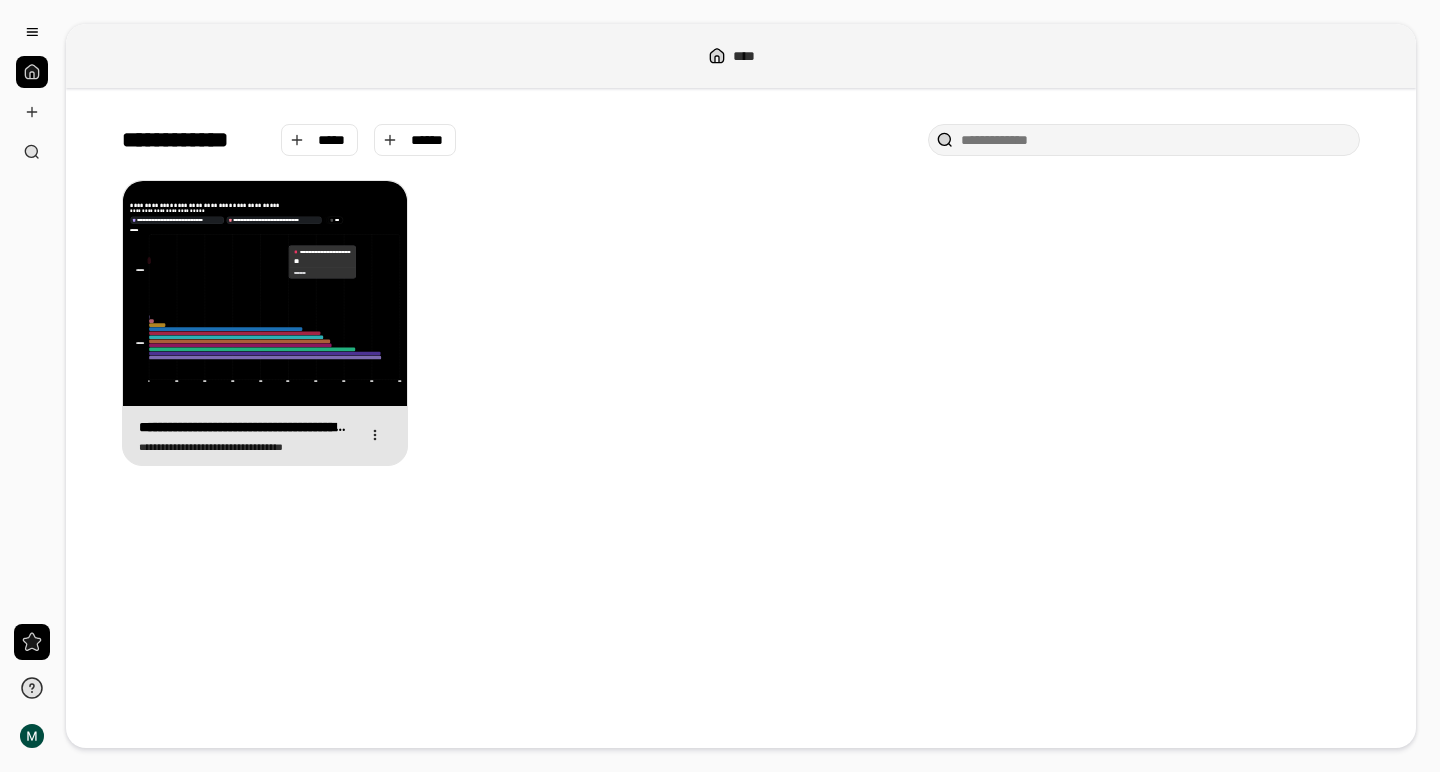 click 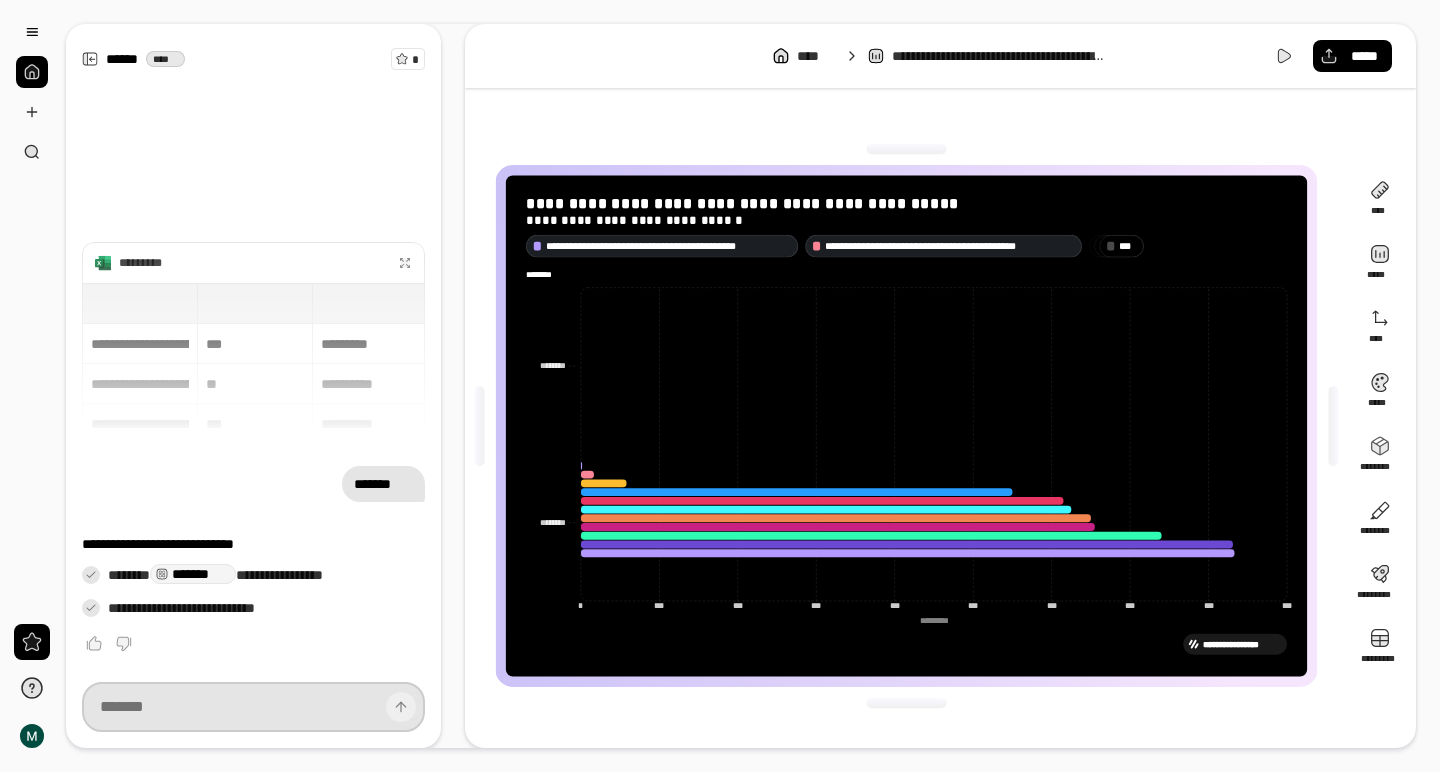 click at bounding box center (253, 707) 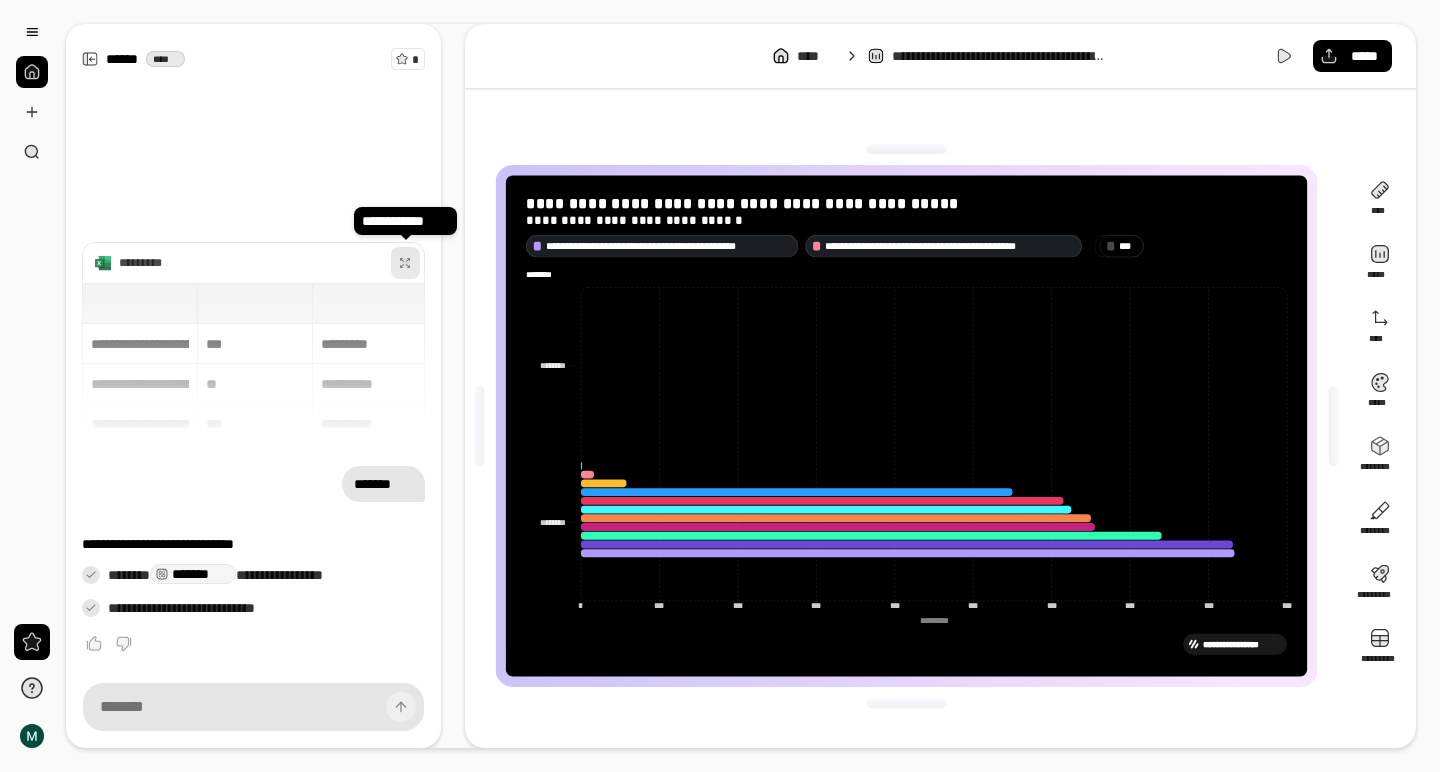 click 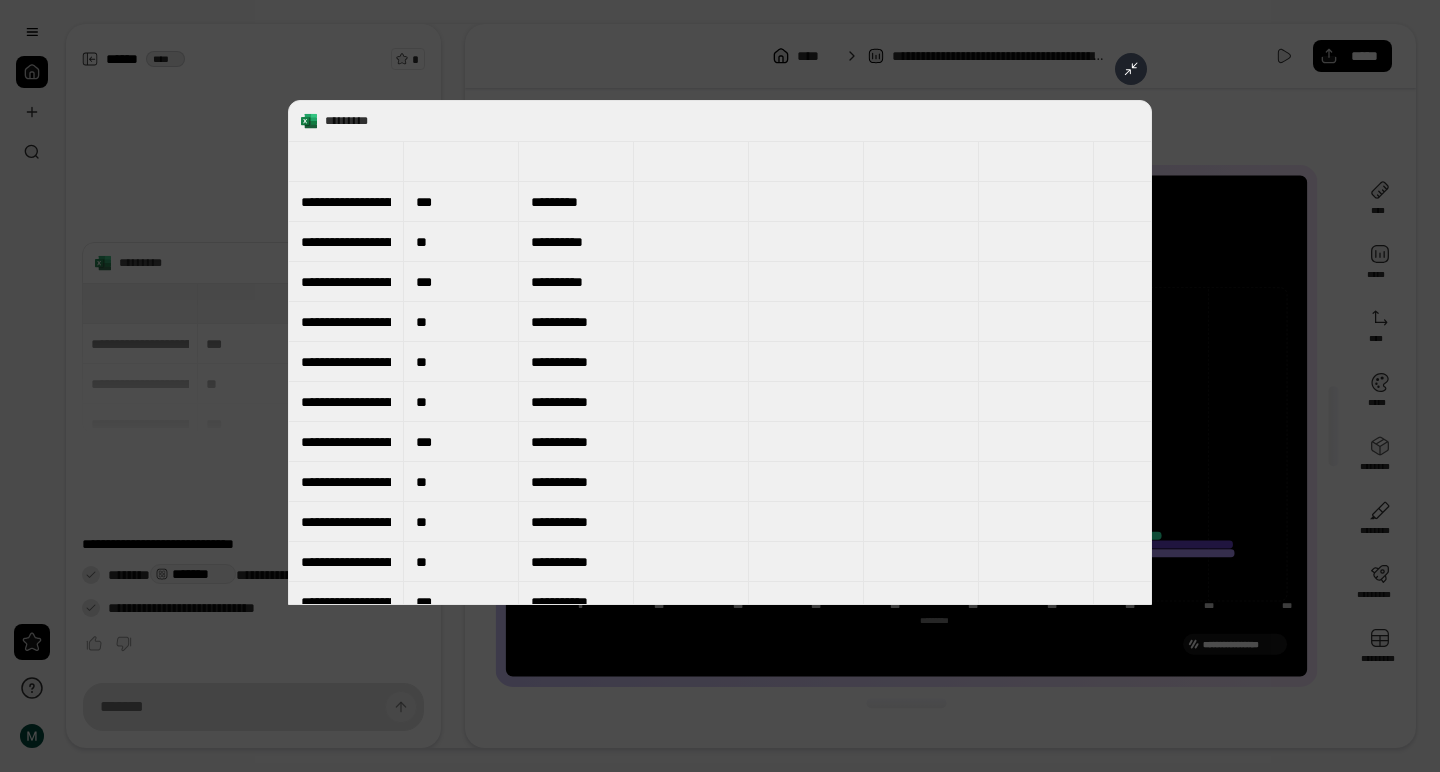 click on "**********" at bounding box center (720, 352) 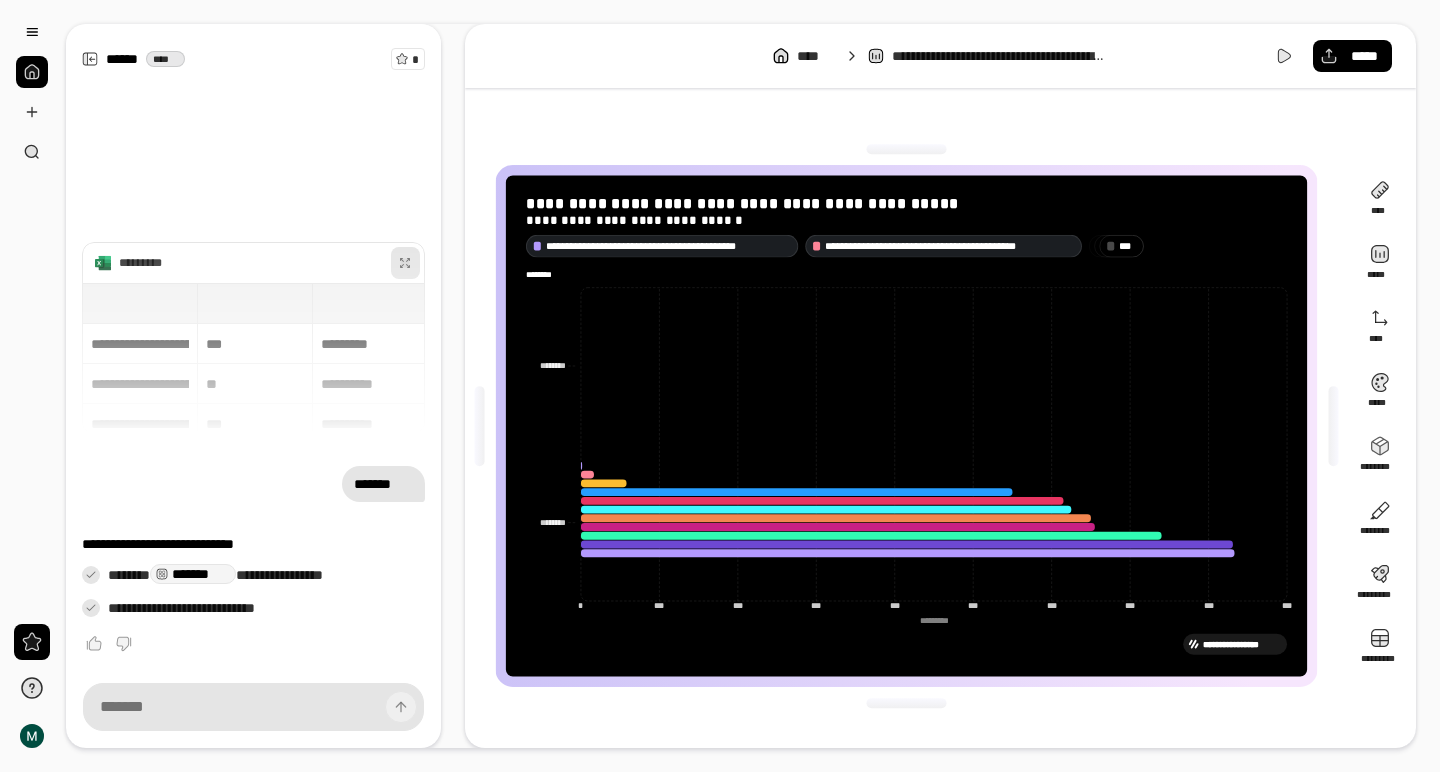 scroll, scrollTop: 0, scrollLeft: 0, axis: both 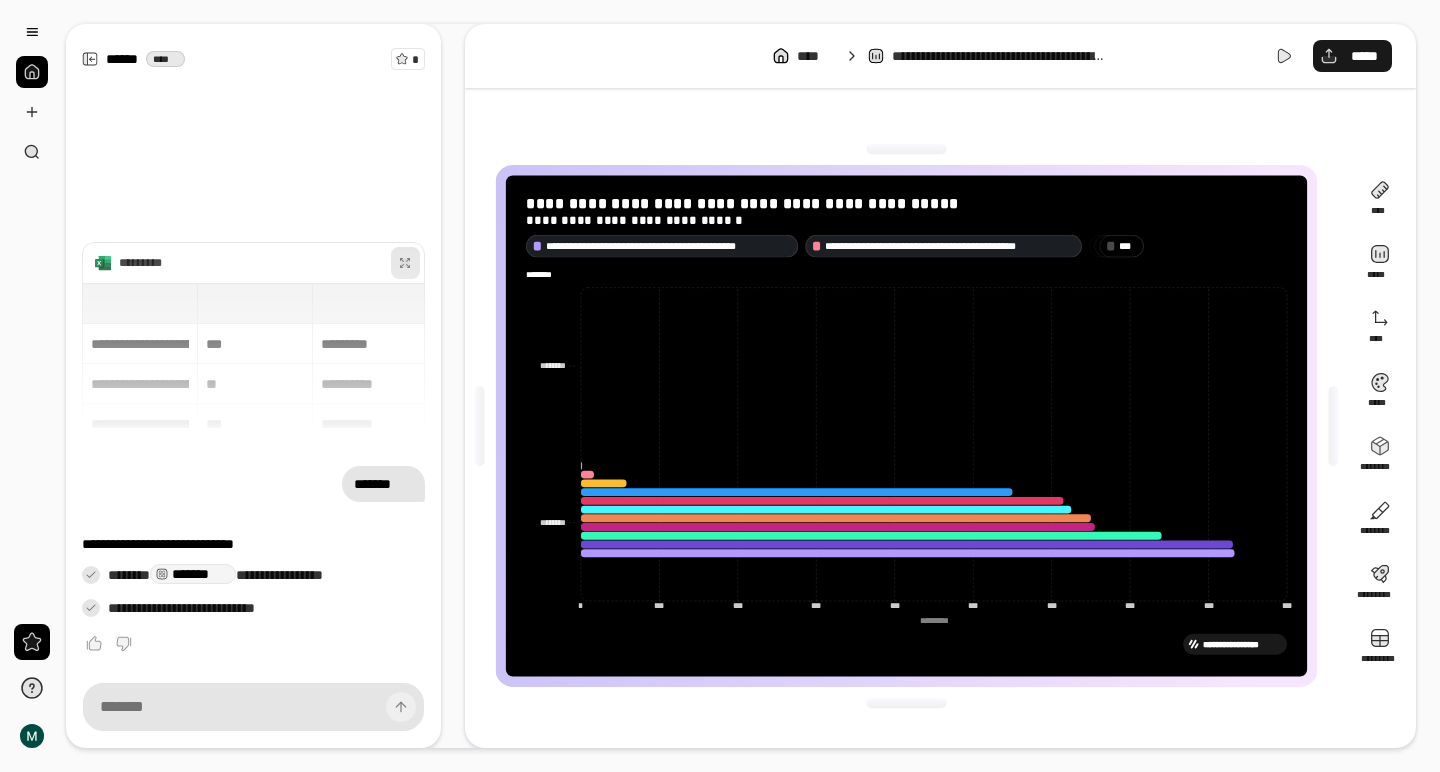 click on "*****" at bounding box center [1352, 56] 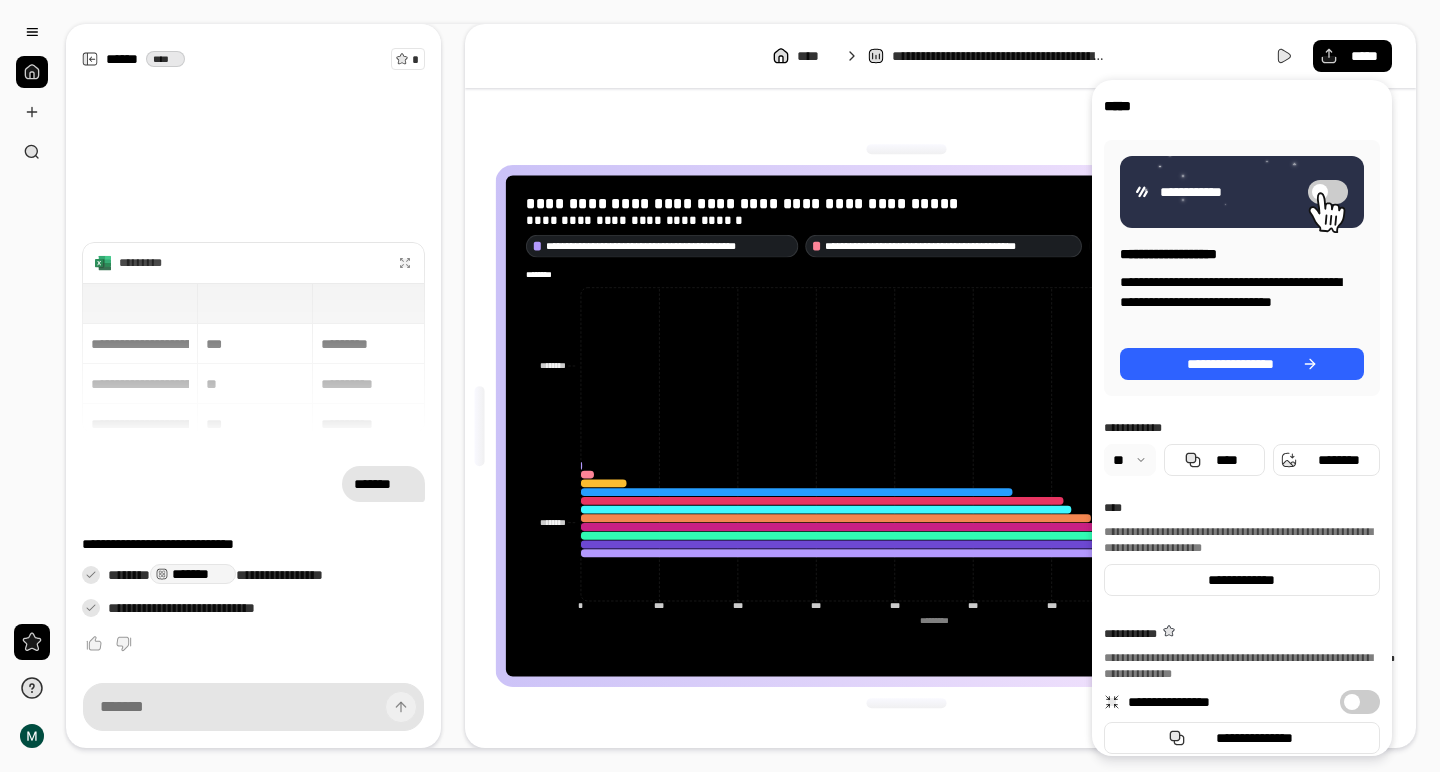 click on "**********" at bounding box center (906, 426) 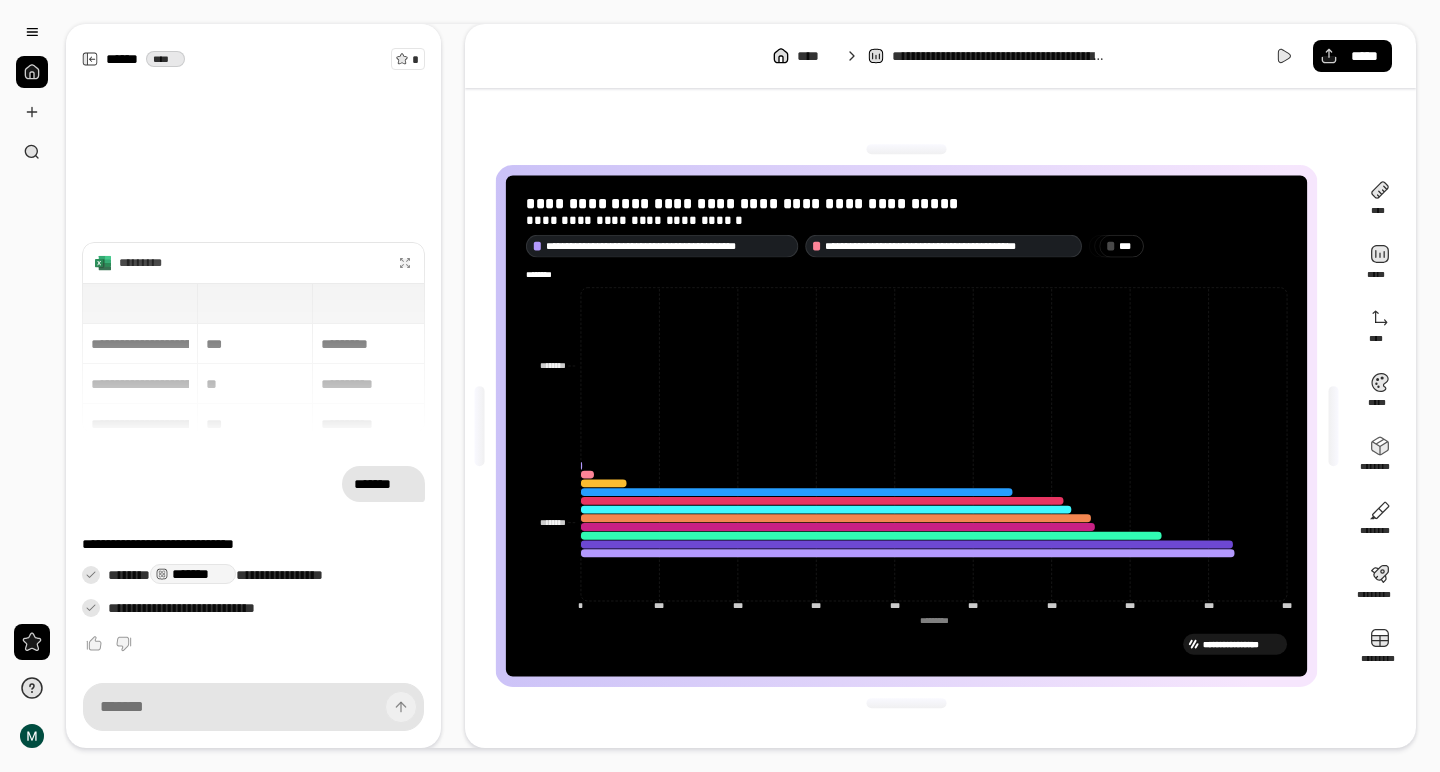 scroll, scrollTop: 0, scrollLeft: 0, axis: both 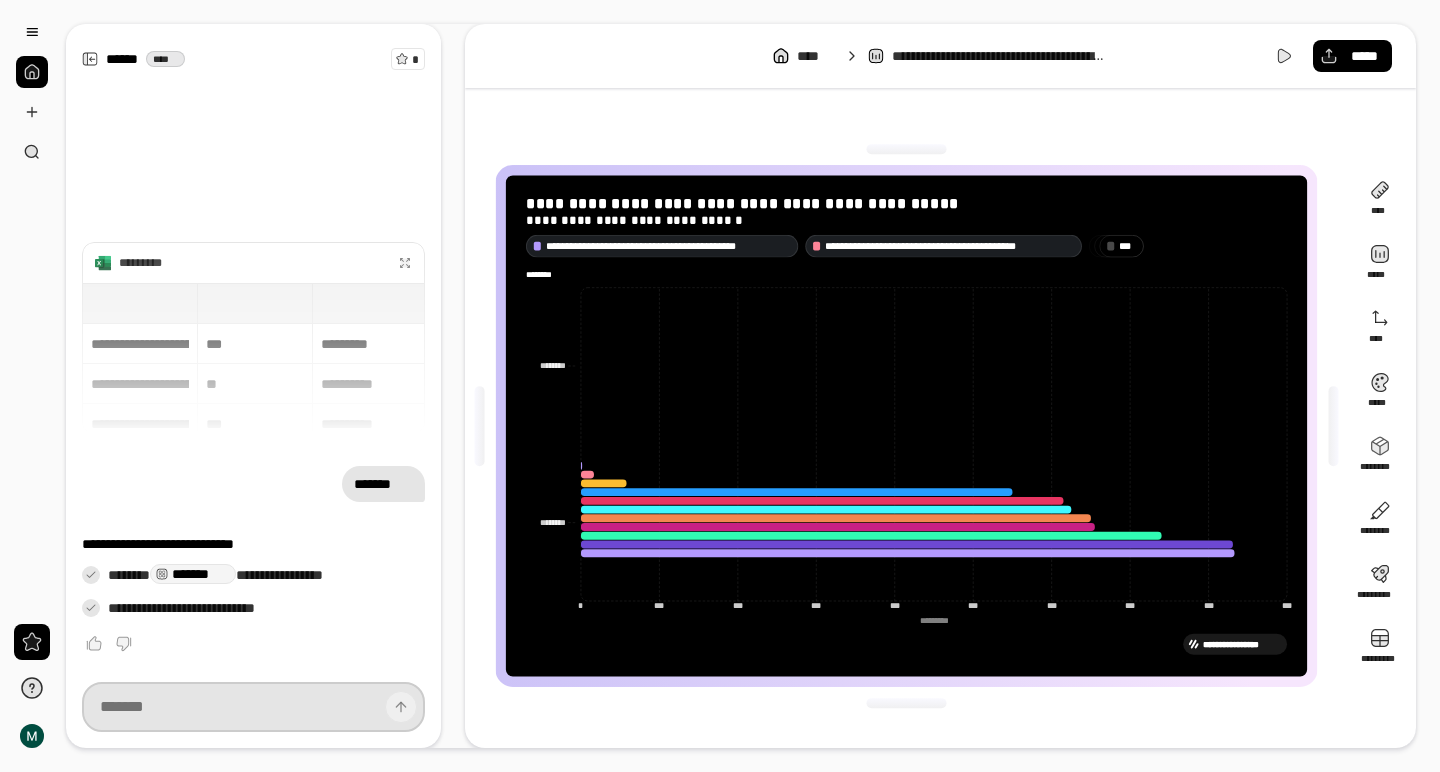 click at bounding box center (253, 707) 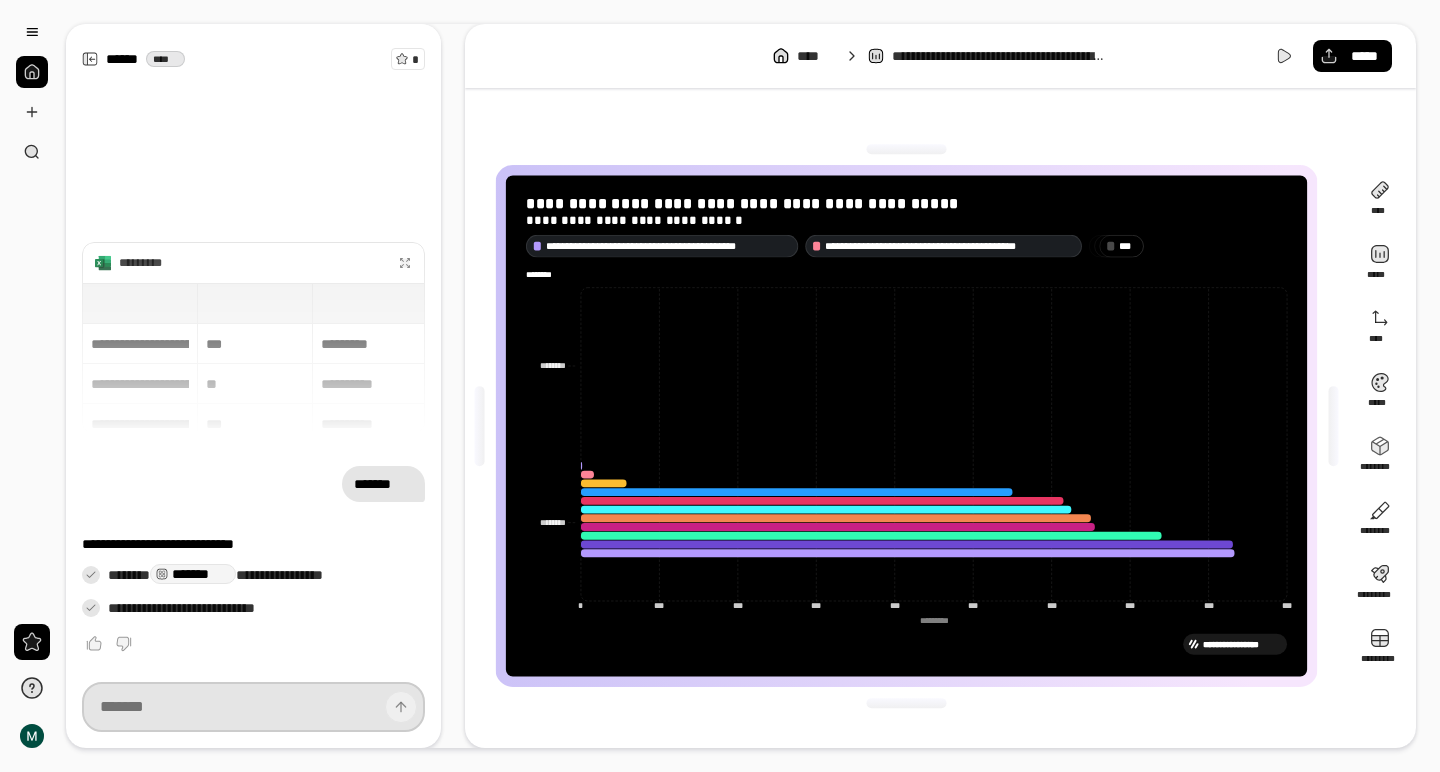 scroll, scrollTop: 0, scrollLeft: 0, axis: both 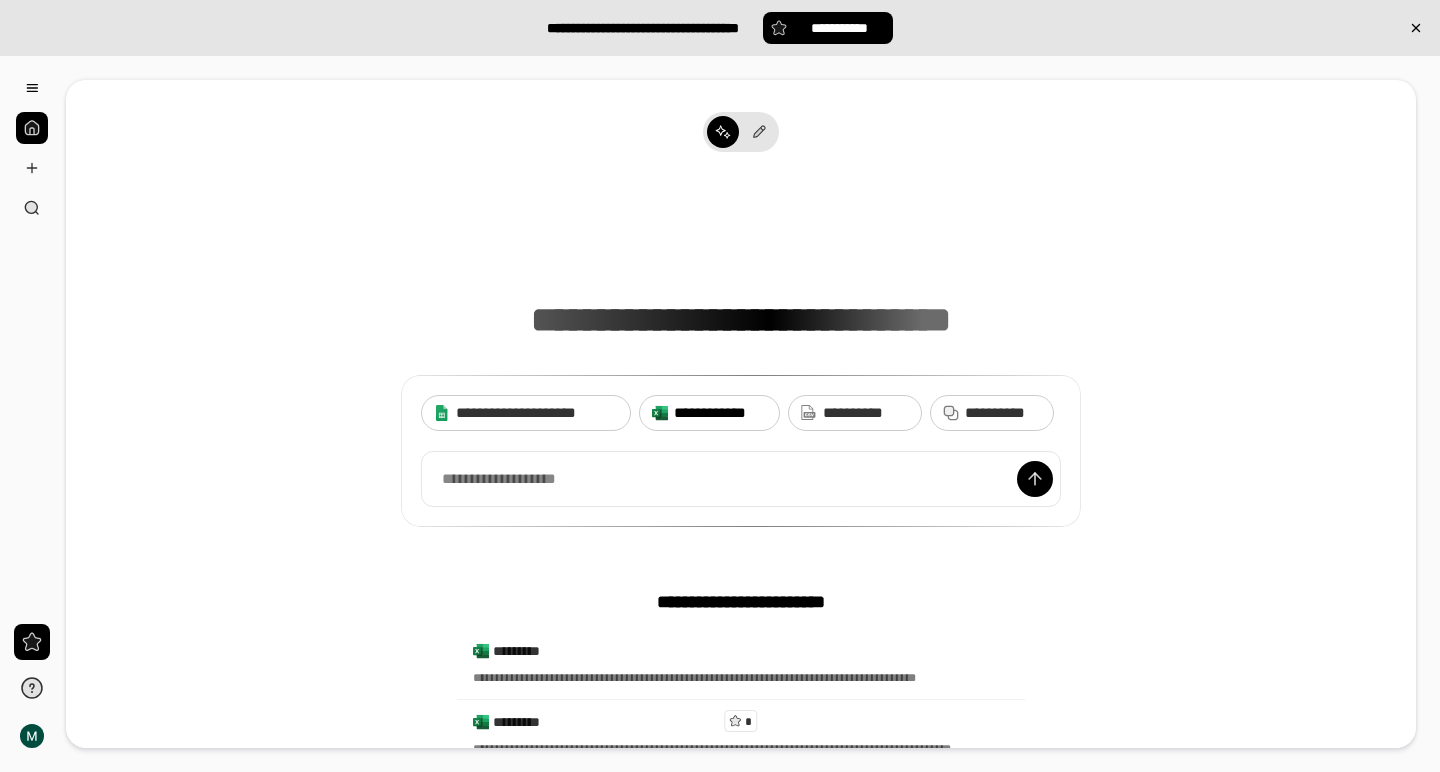 click on "**********" at bounding box center [720, 413] 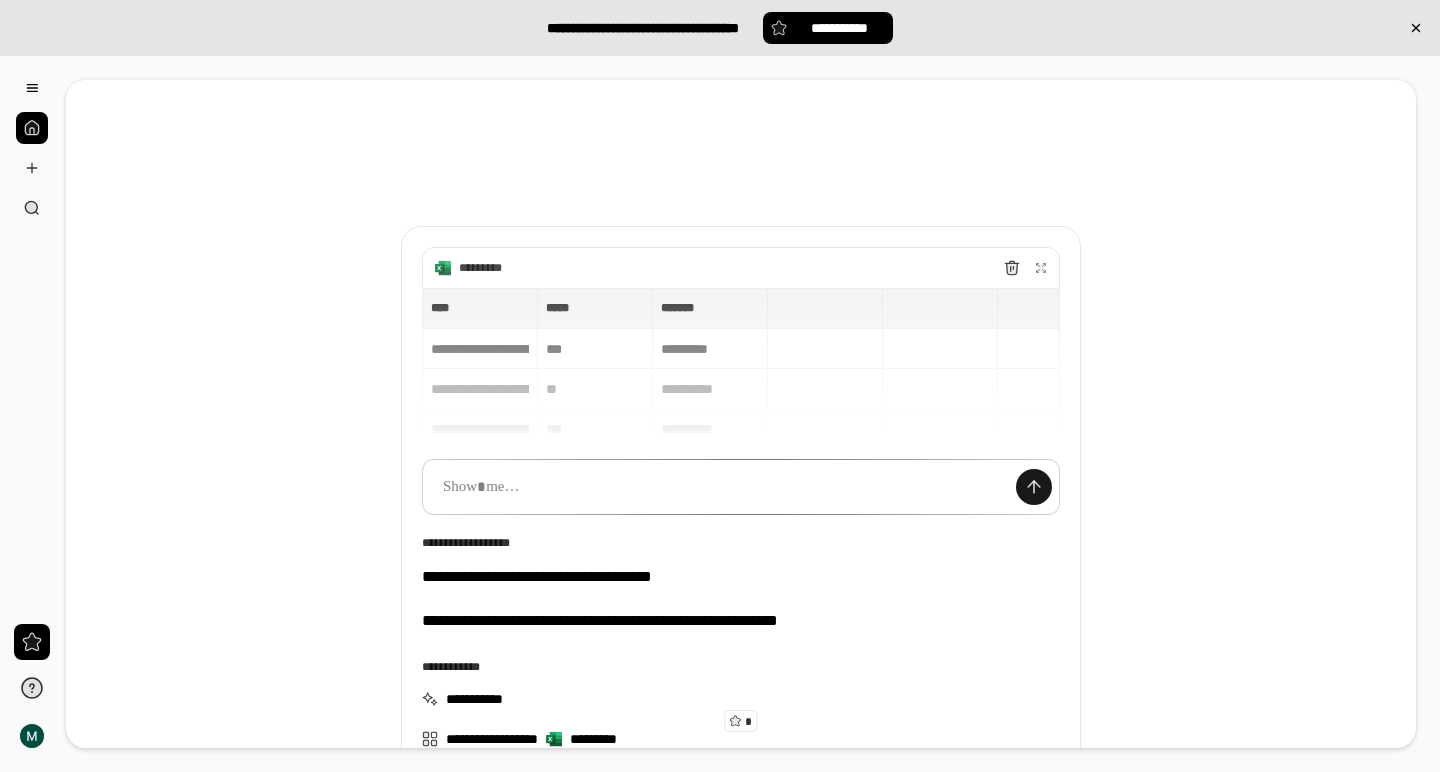 click at bounding box center (1034, 487) 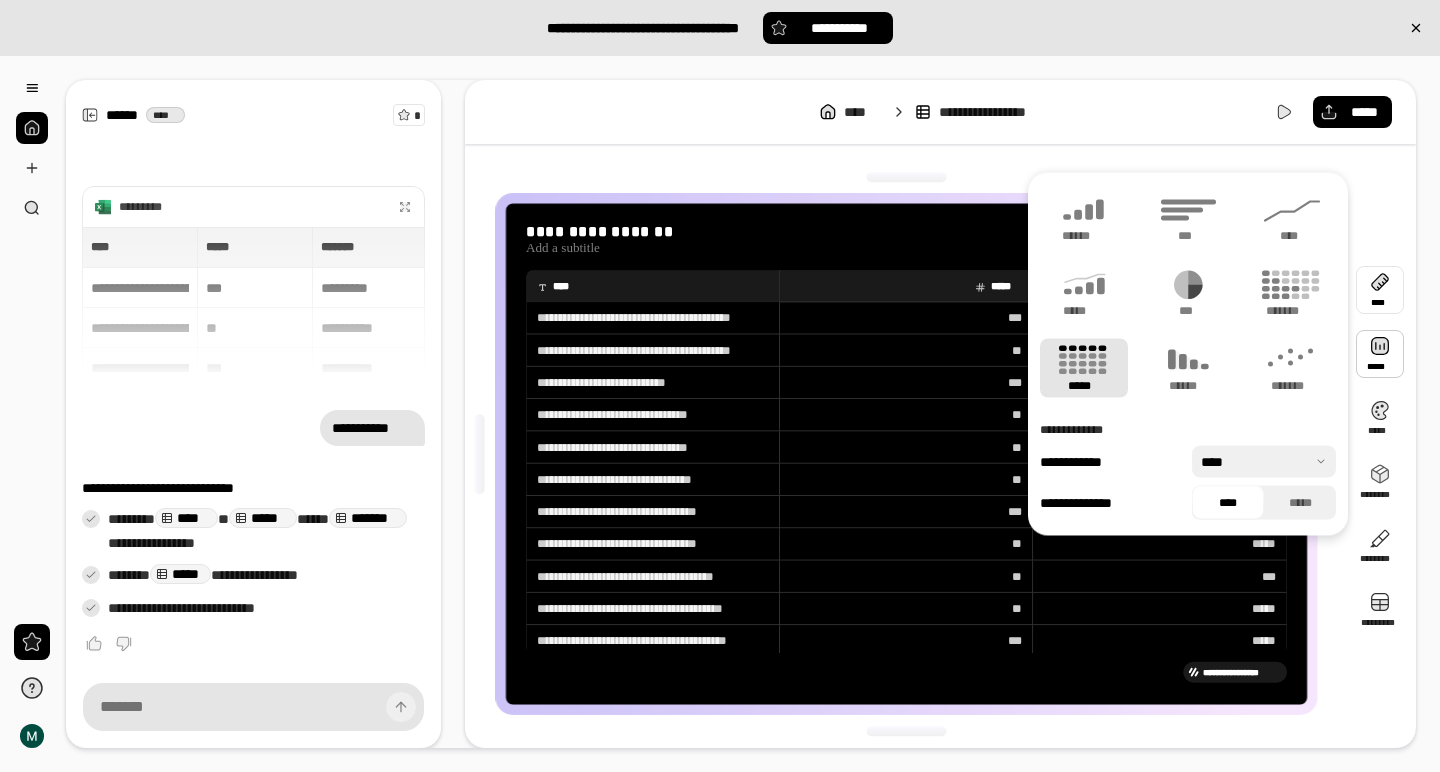 click at bounding box center [906, 177] 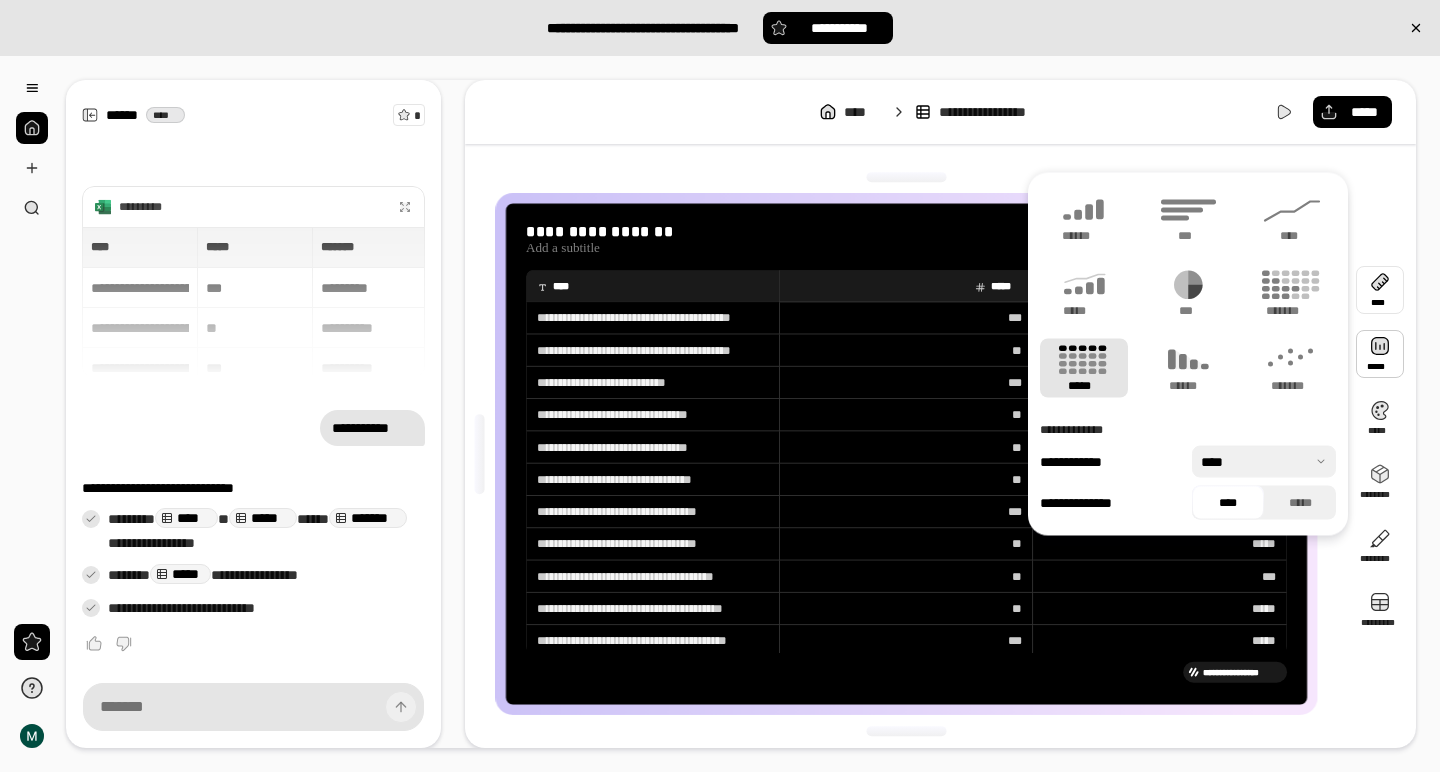 click at bounding box center [906, 177] 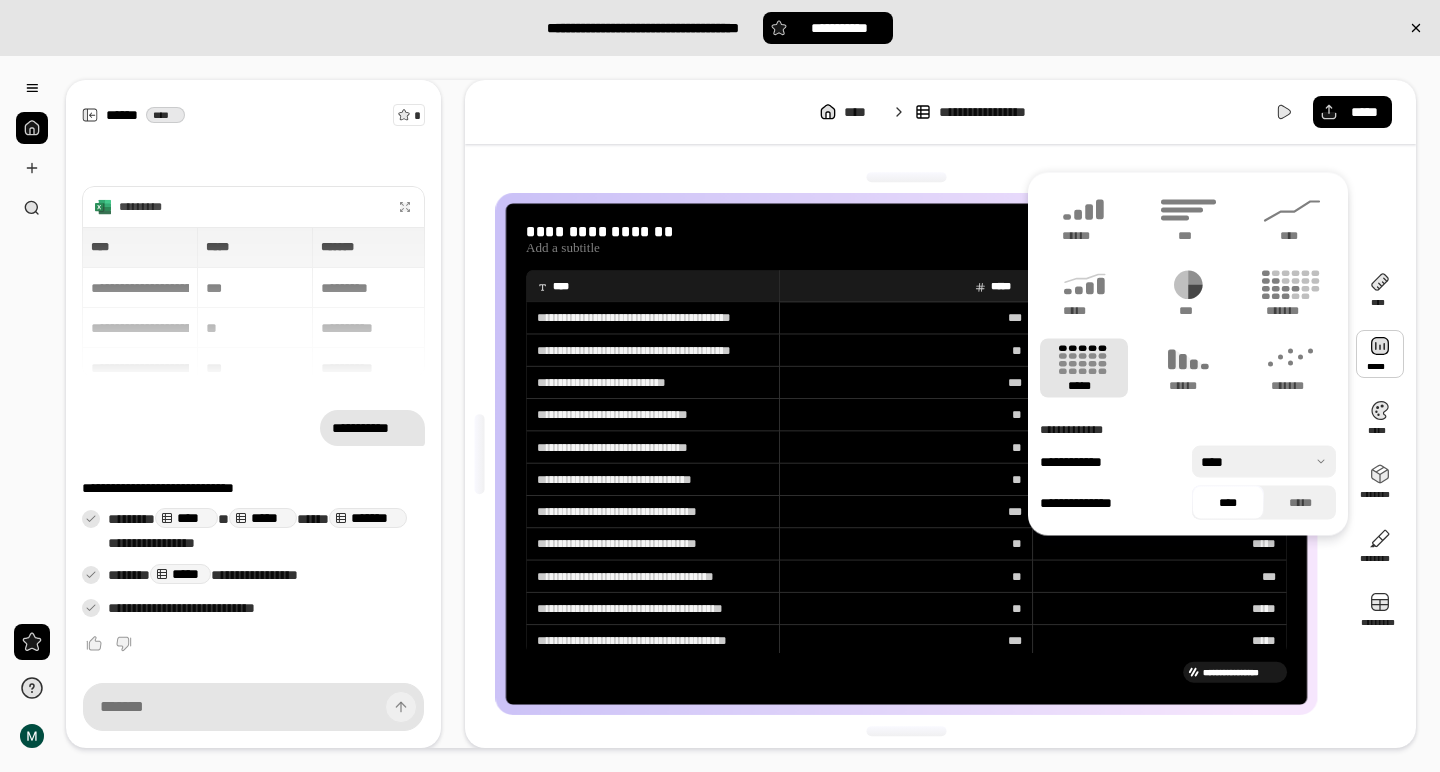 click on "[FIRST] [LAST] [STREET] [CITY] [STATE] [ZIP]" at bounding box center (906, 454) 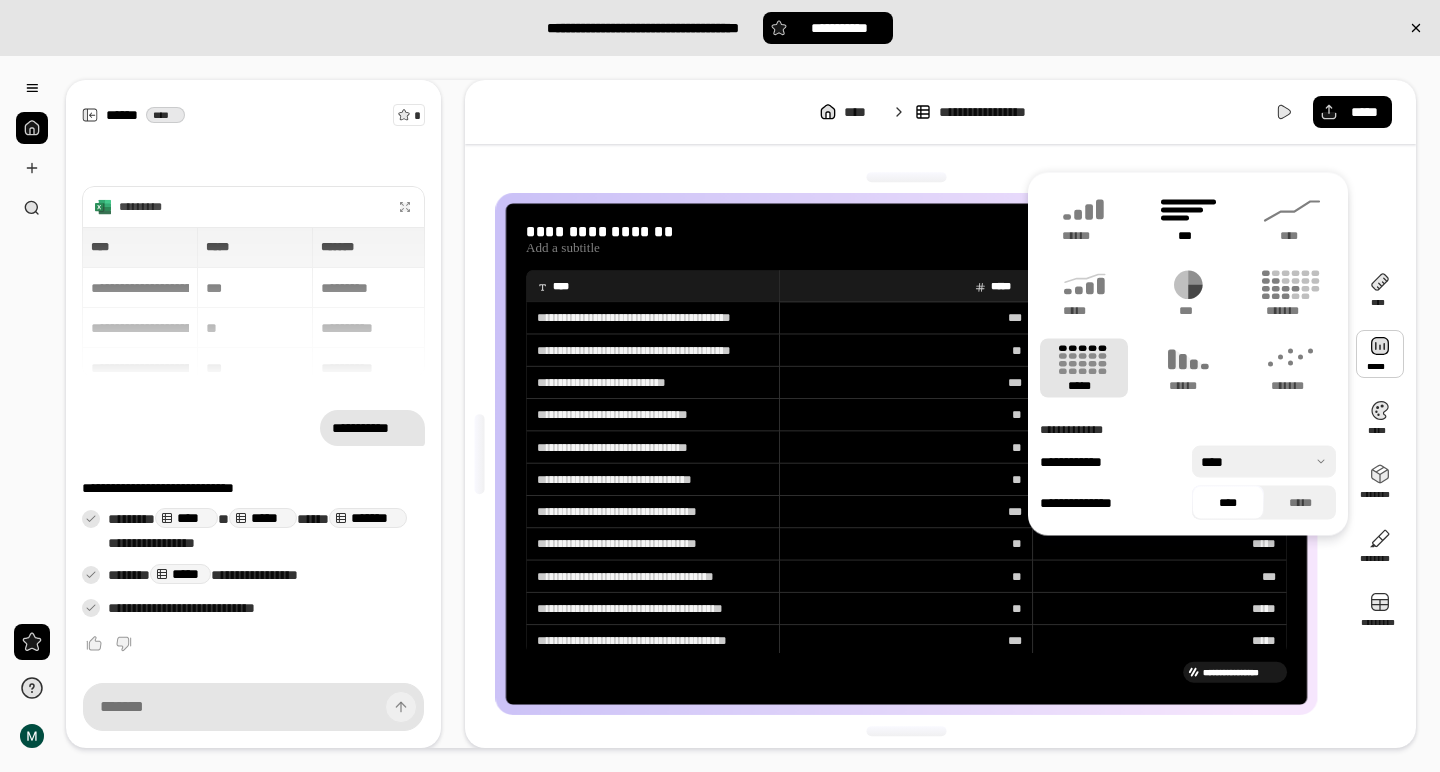 click 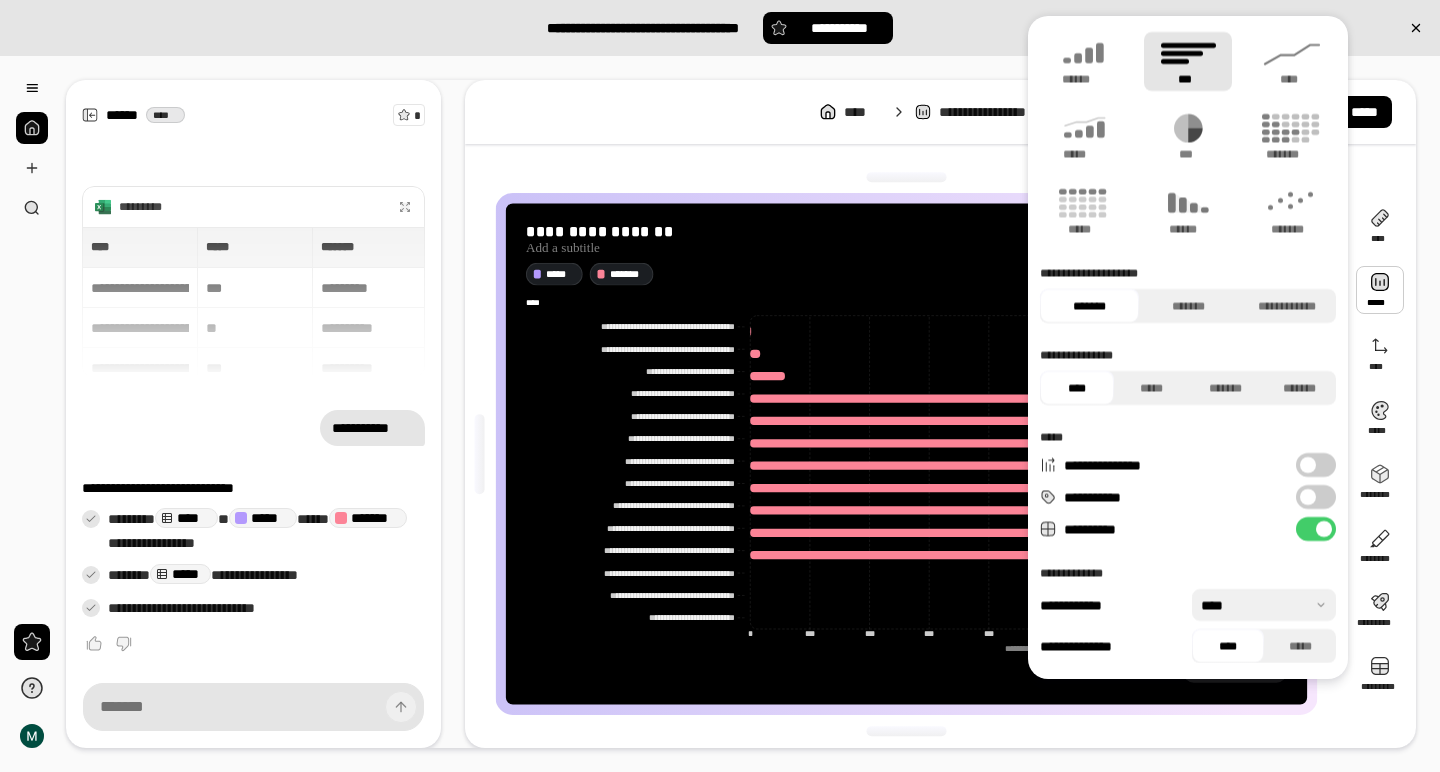 click on "[FIRST] [LAST] [STREET] [CITY] [STATE] [ZIP]" at bounding box center (940, 414) 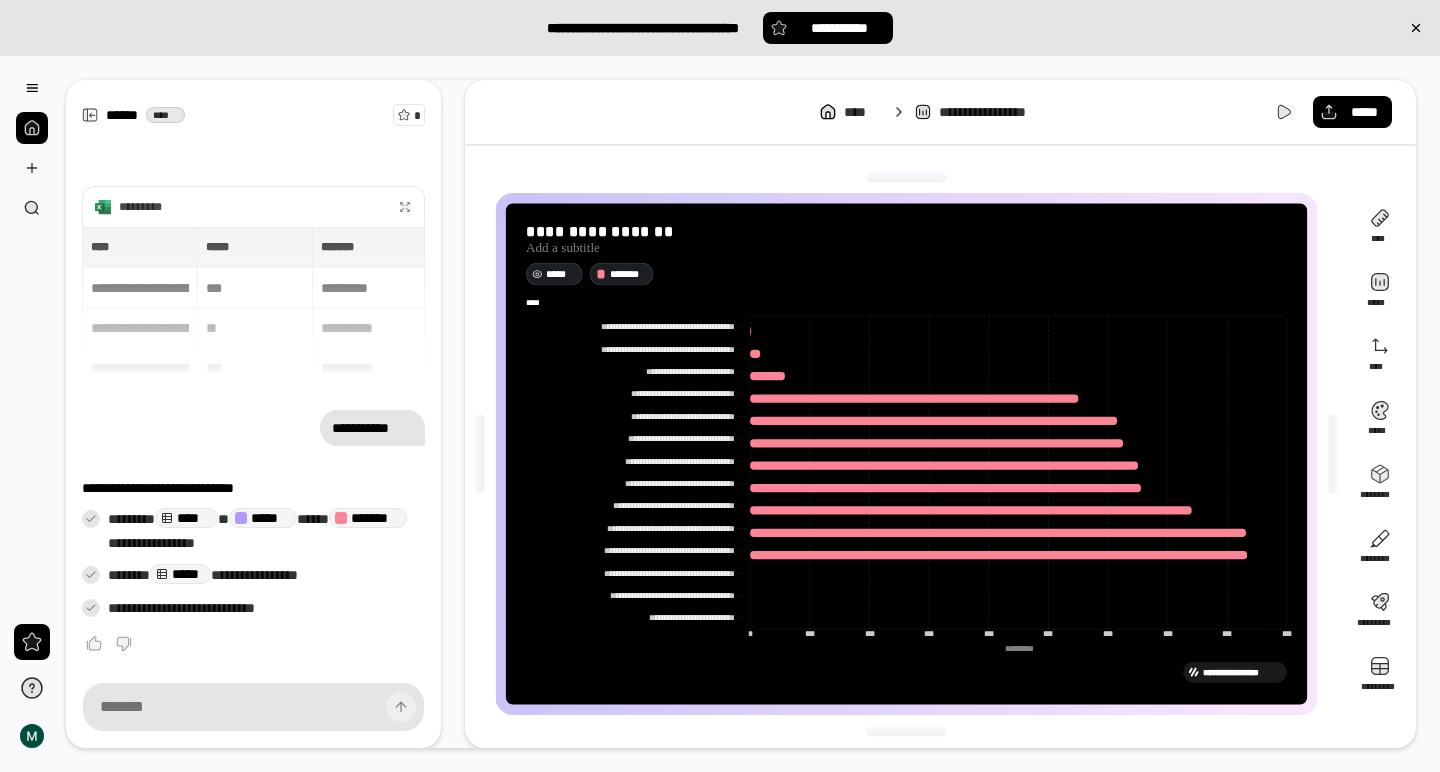 click on "*****" at bounding box center [561, 273] 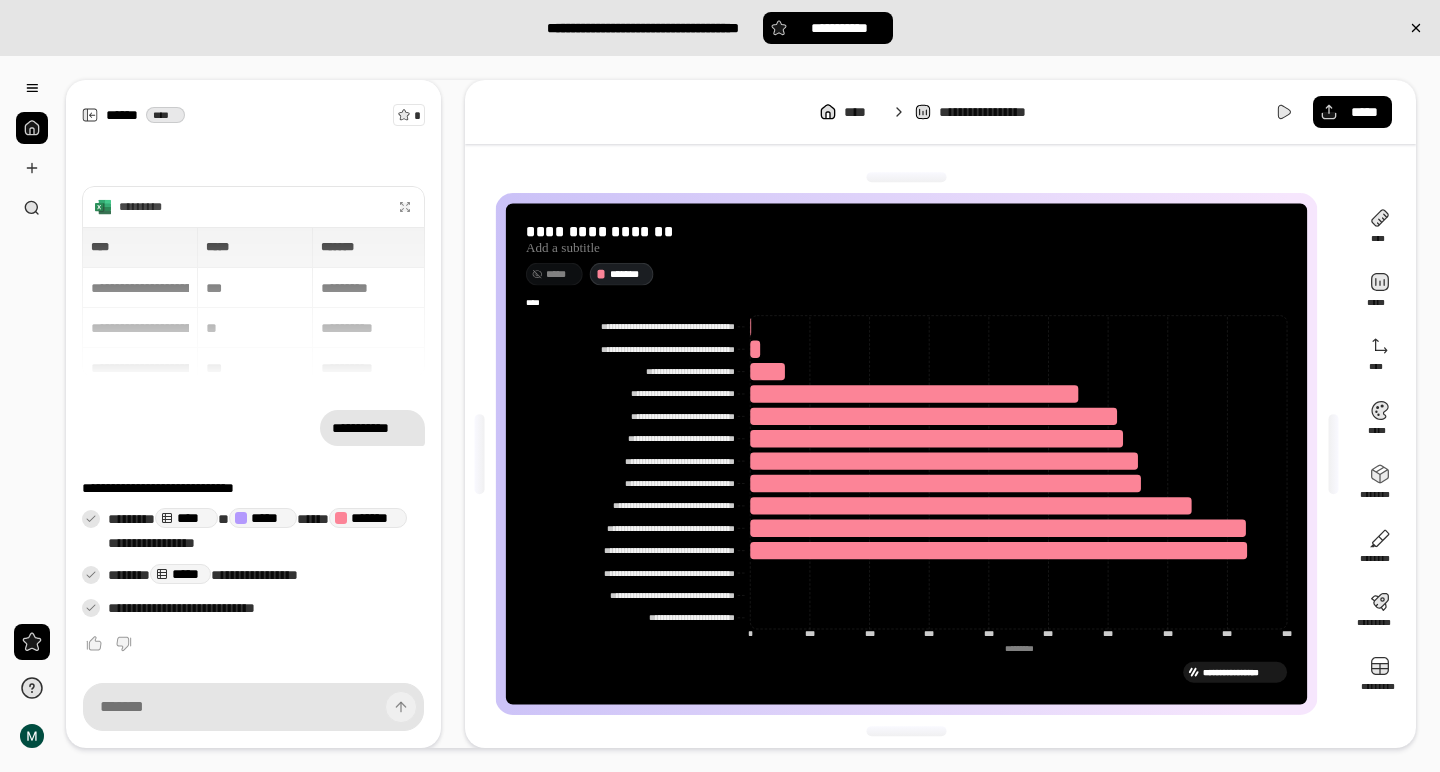 click on "*****" at bounding box center (561, 273) 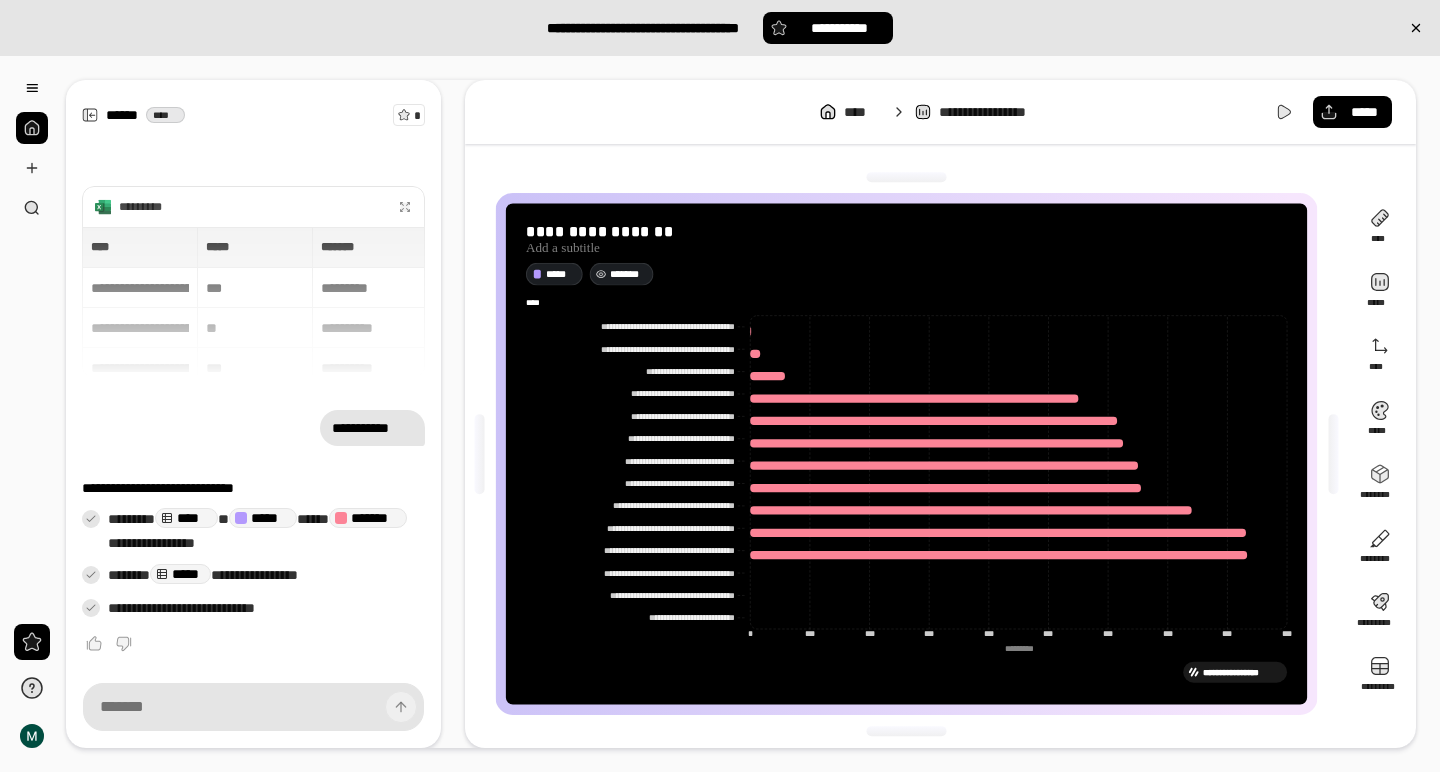 click on "*******" at bounding box center [628, 273] 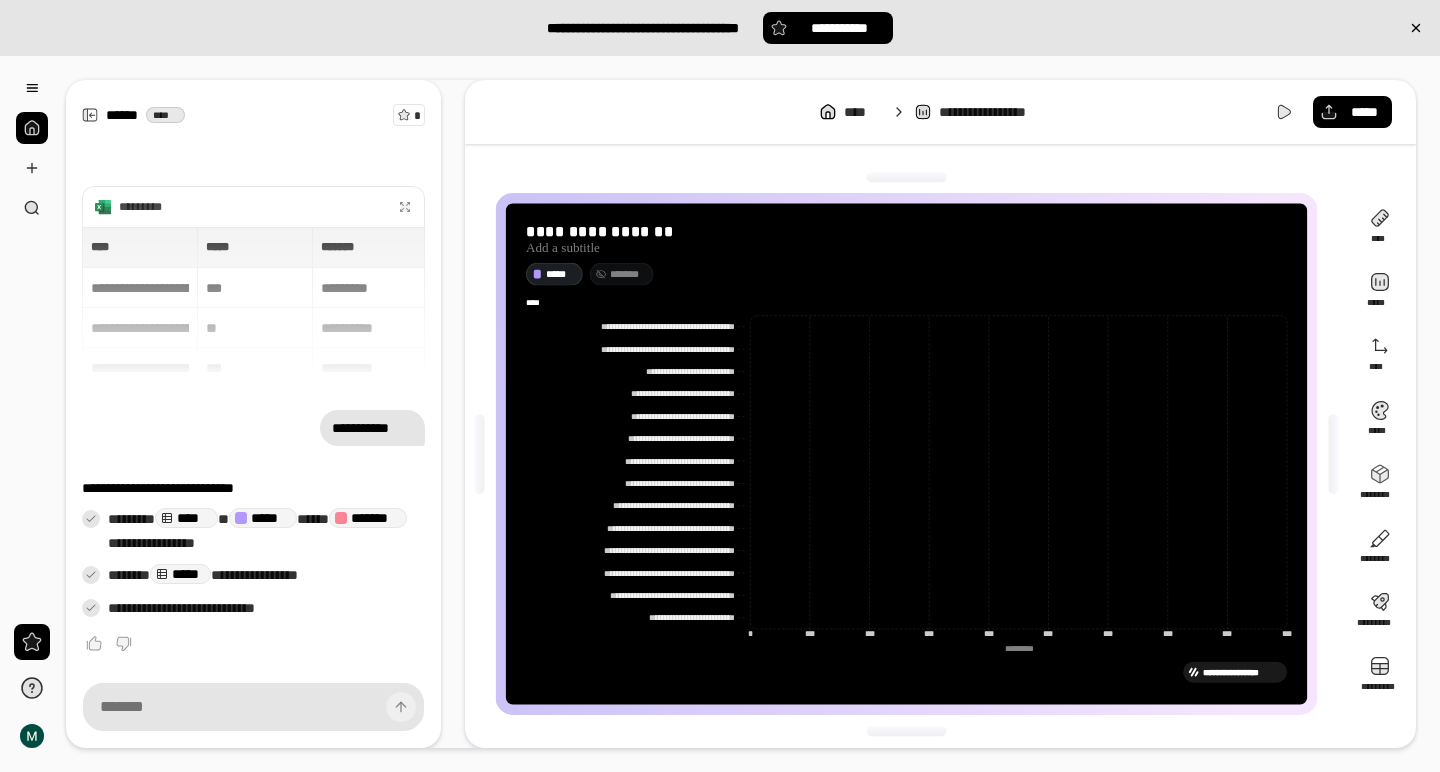 click on "*******" at bounding box center [628, 273] 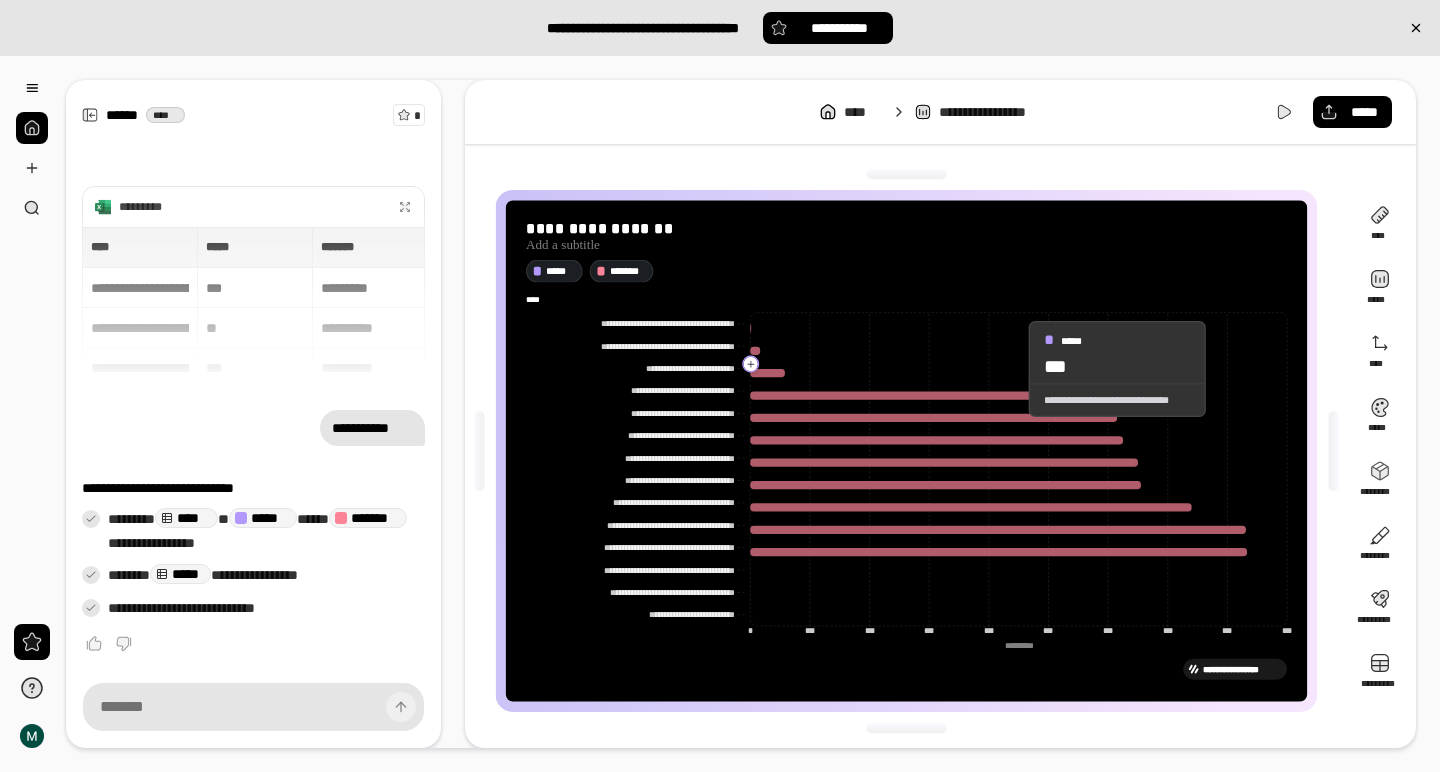 scroll, scrollTop: 3, scrollLeft: 0, axis: vertical 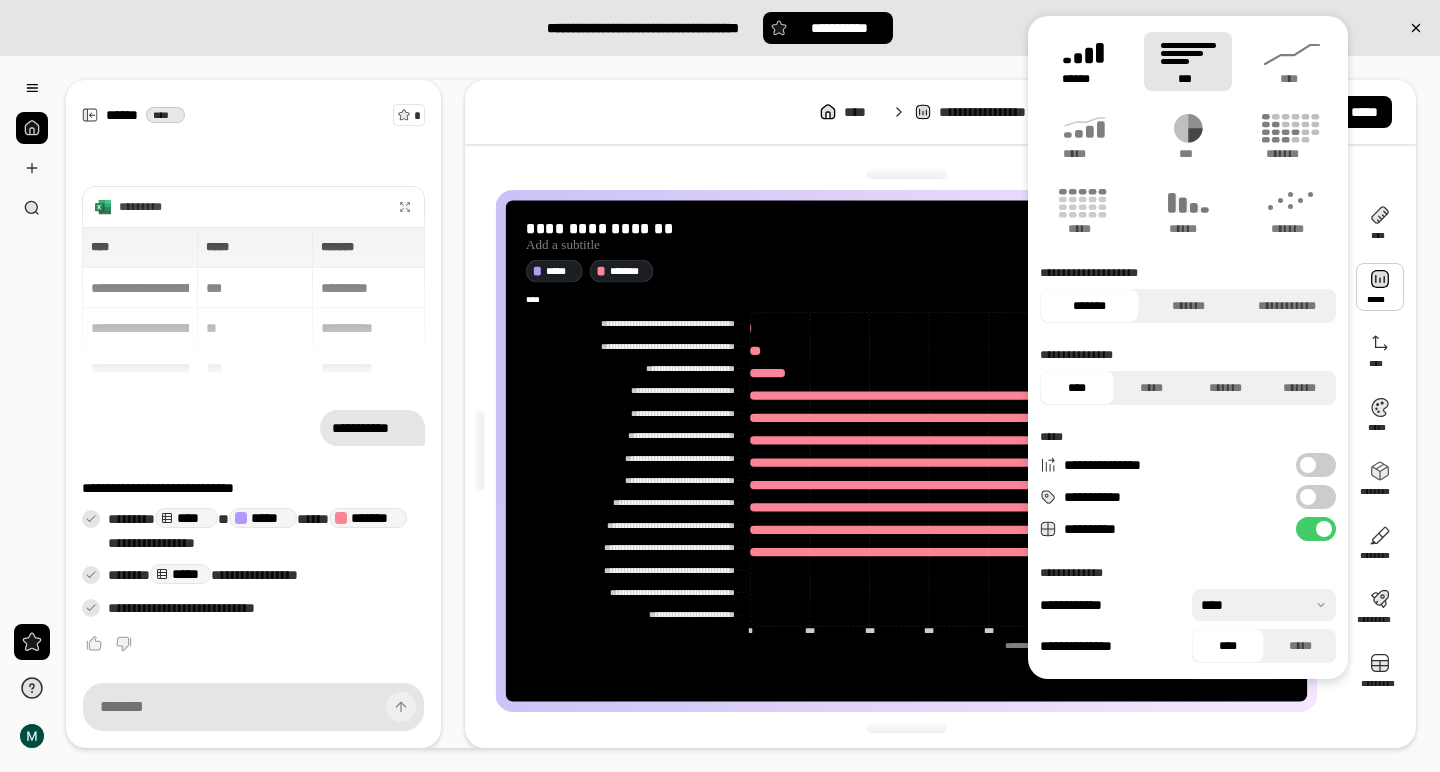 click 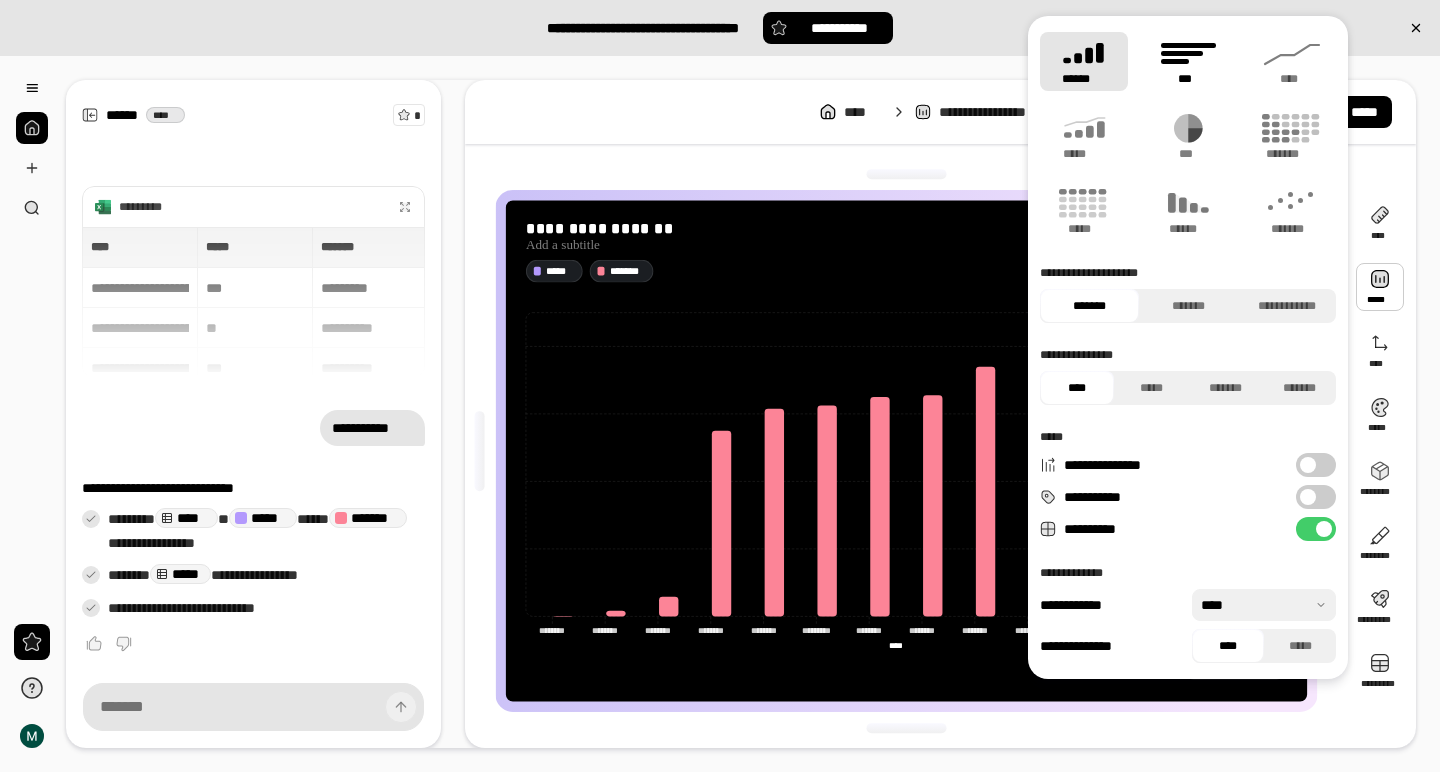 click 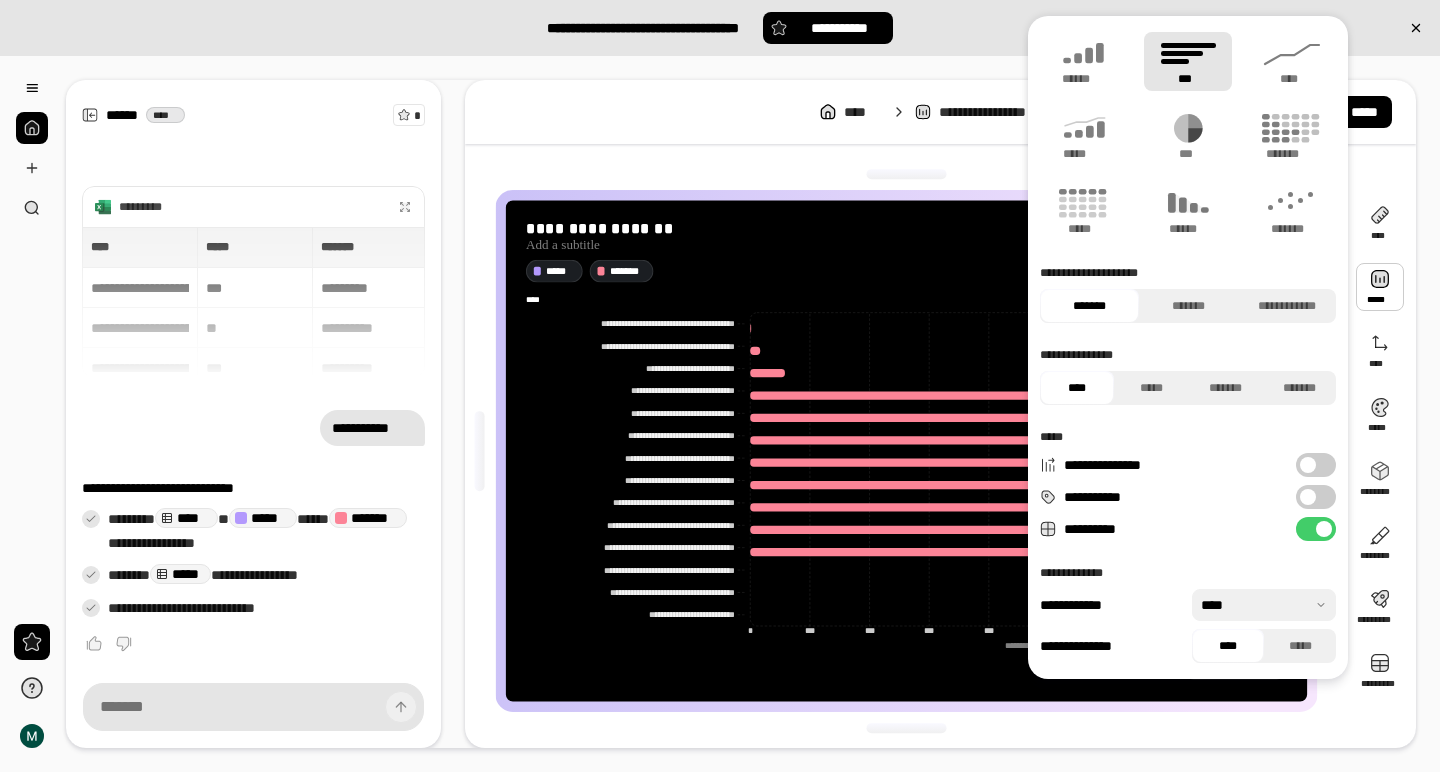 click on "[FIRST] [LAST] [STREET] [CITY] [STATE] [ZIP]" at bounding box center [720, 414] 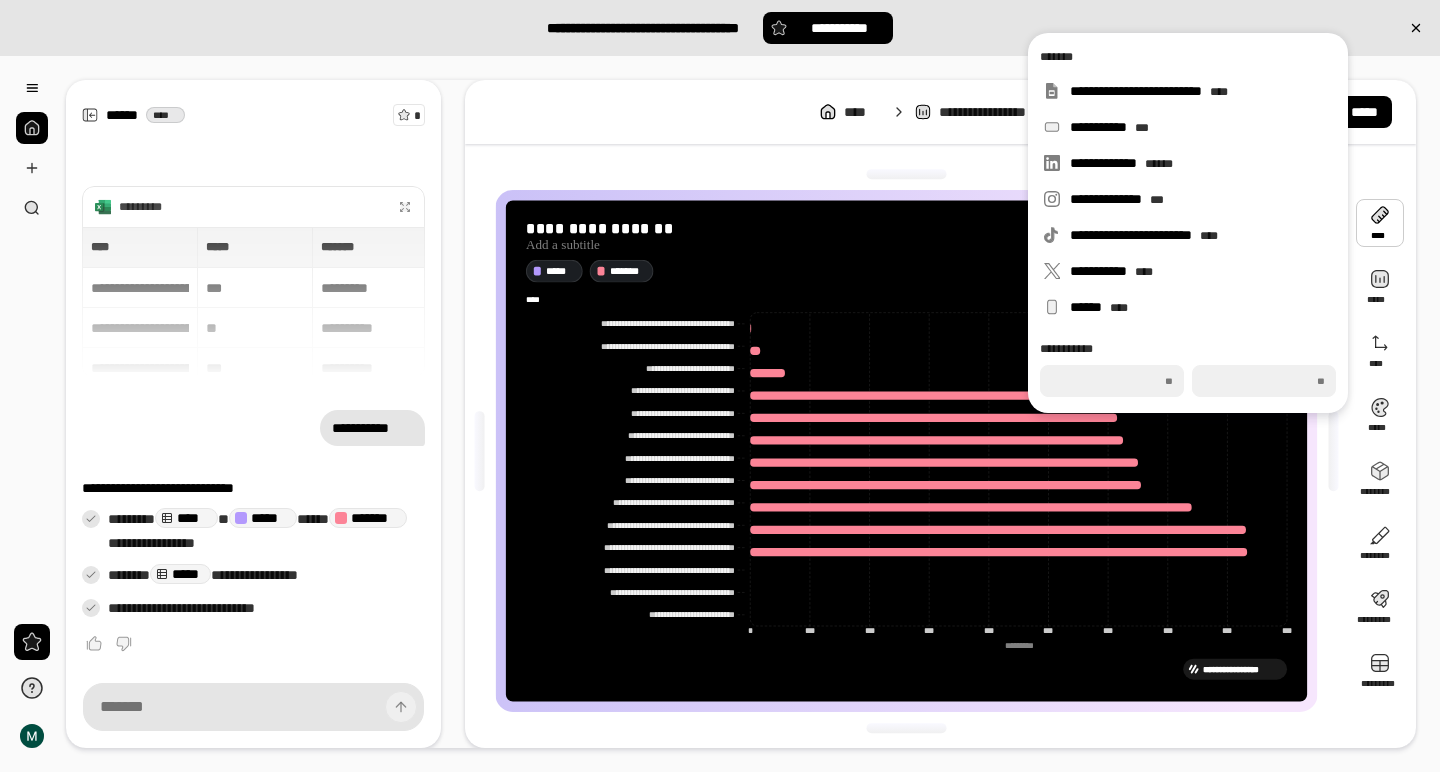 click on "[FIRST] [LAST] [STREET] [CITY] [STATE] [ZIP]" at bounding box center [720, 414] 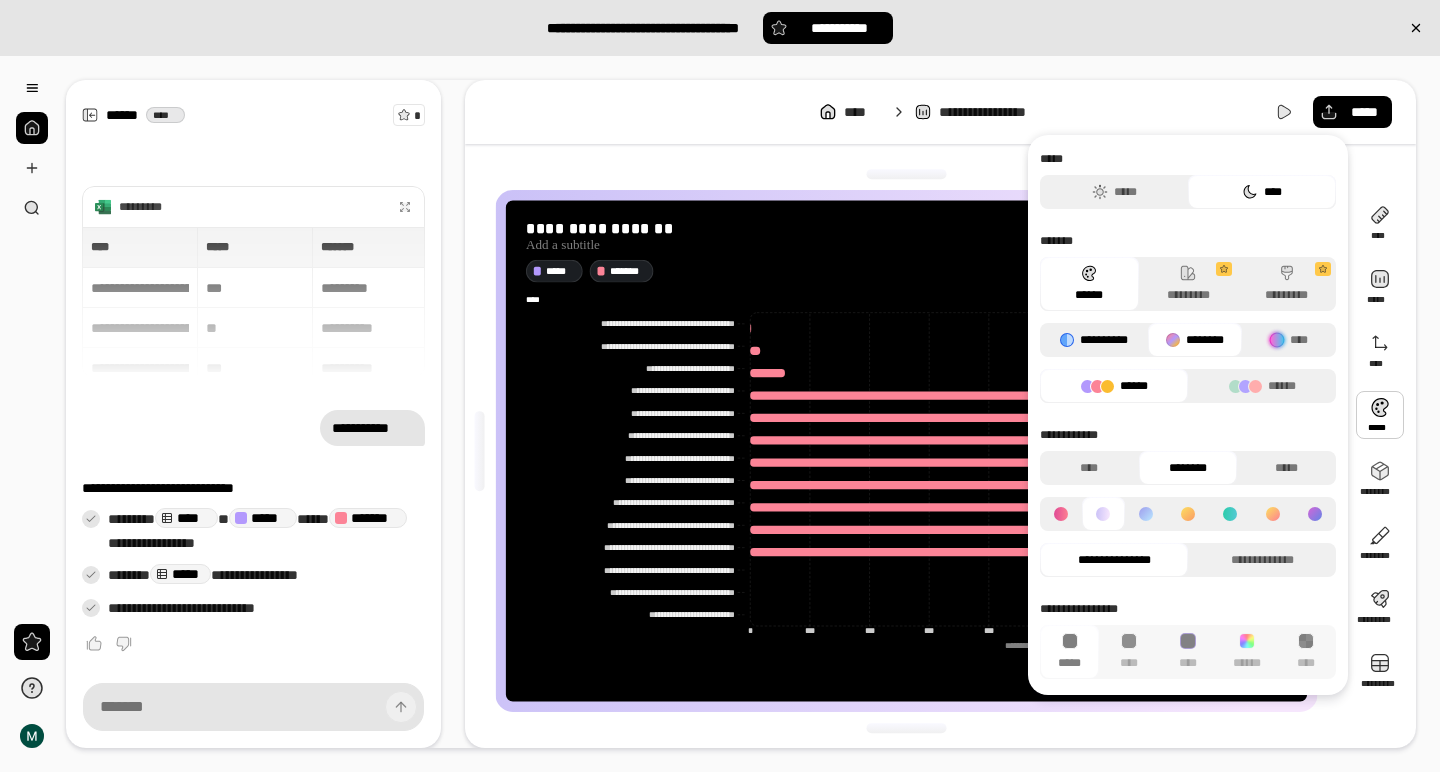 click on "**********" at bounding box center (1094, 340) 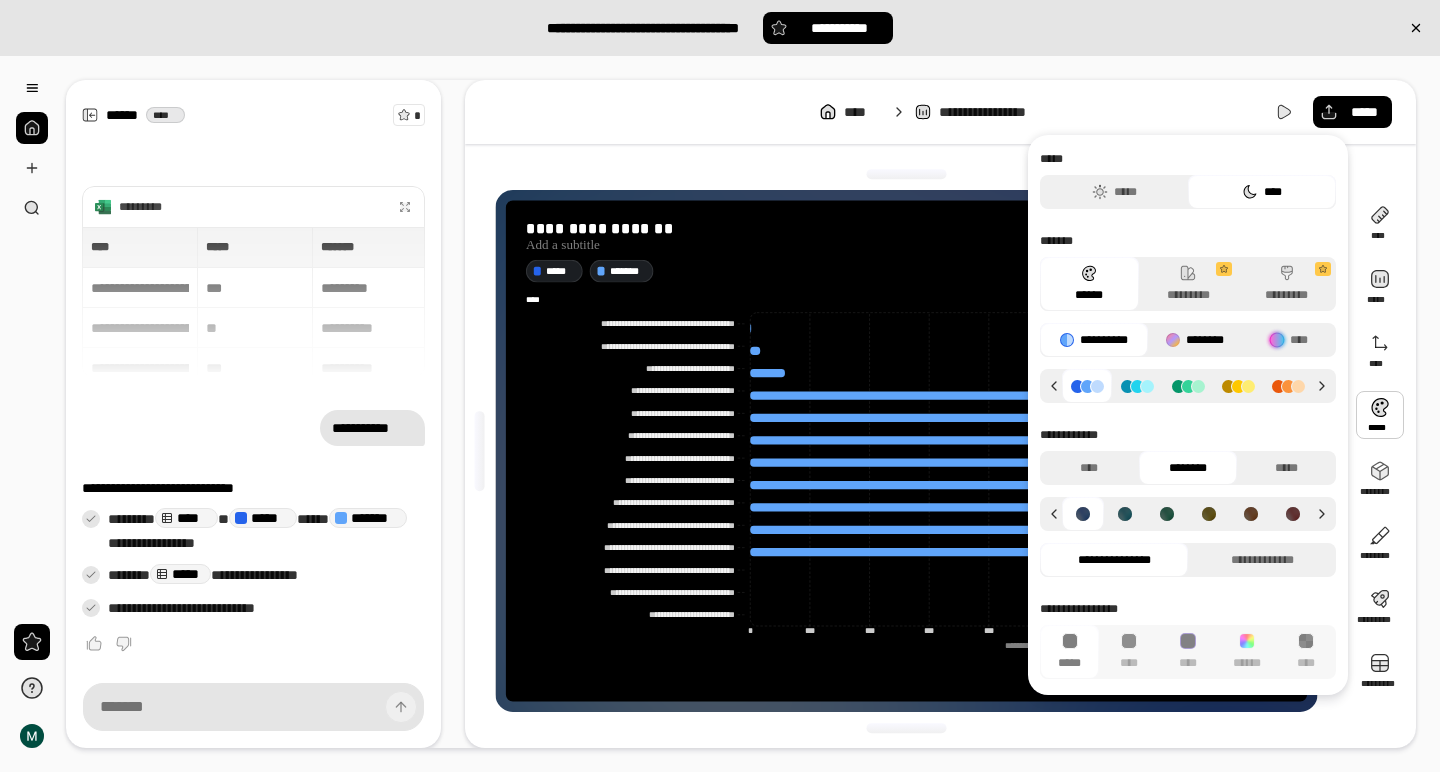 click on "********" at bounding box center [1195, 340] 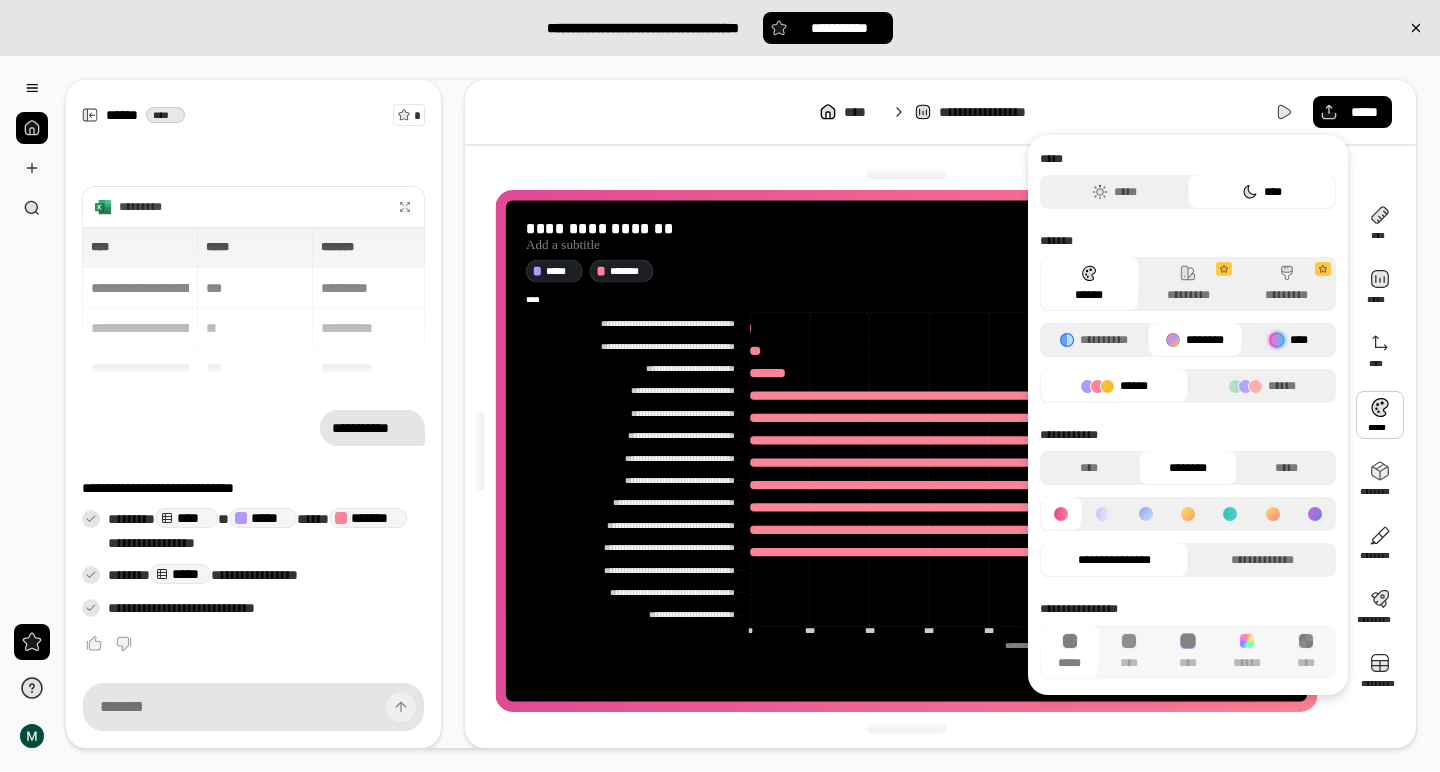 click at bounding box center (1277, 340) 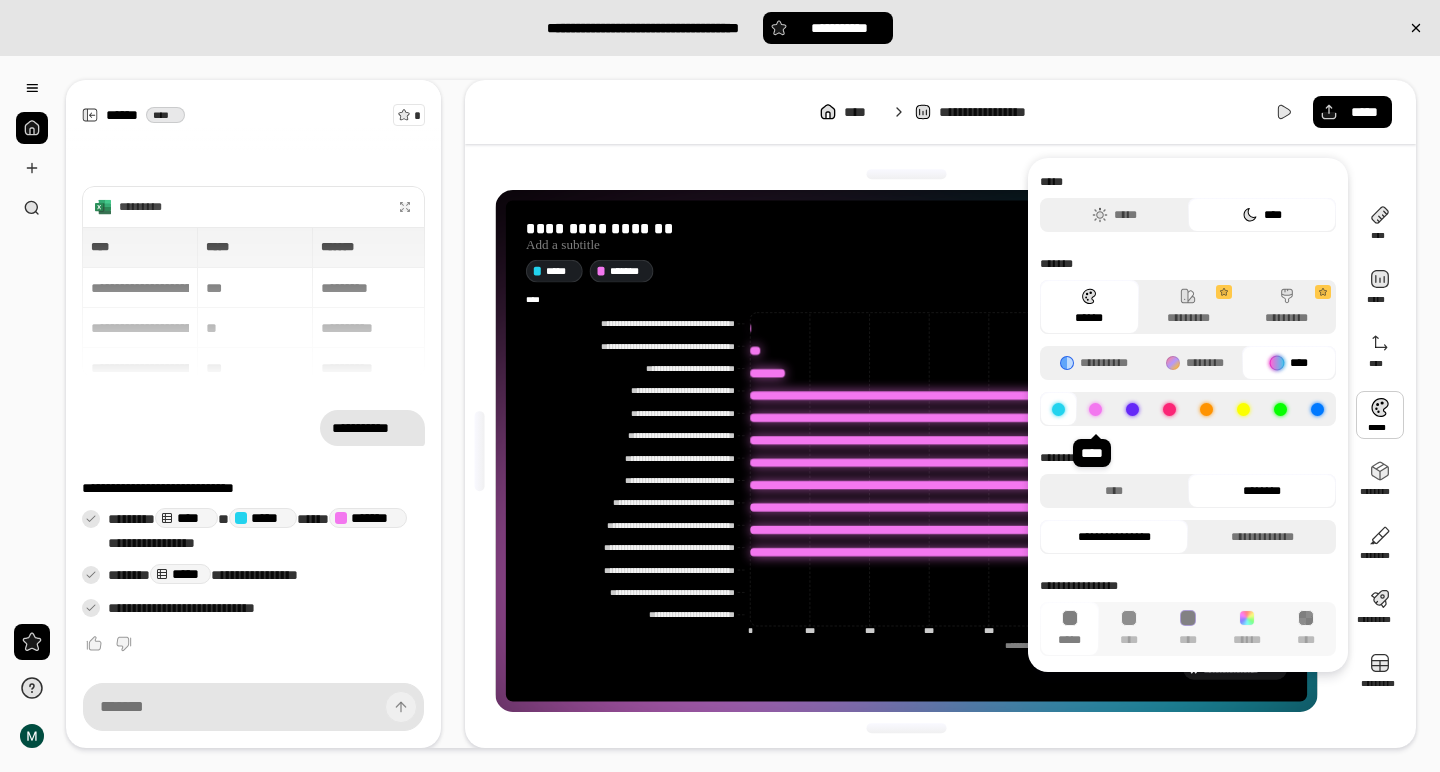 click 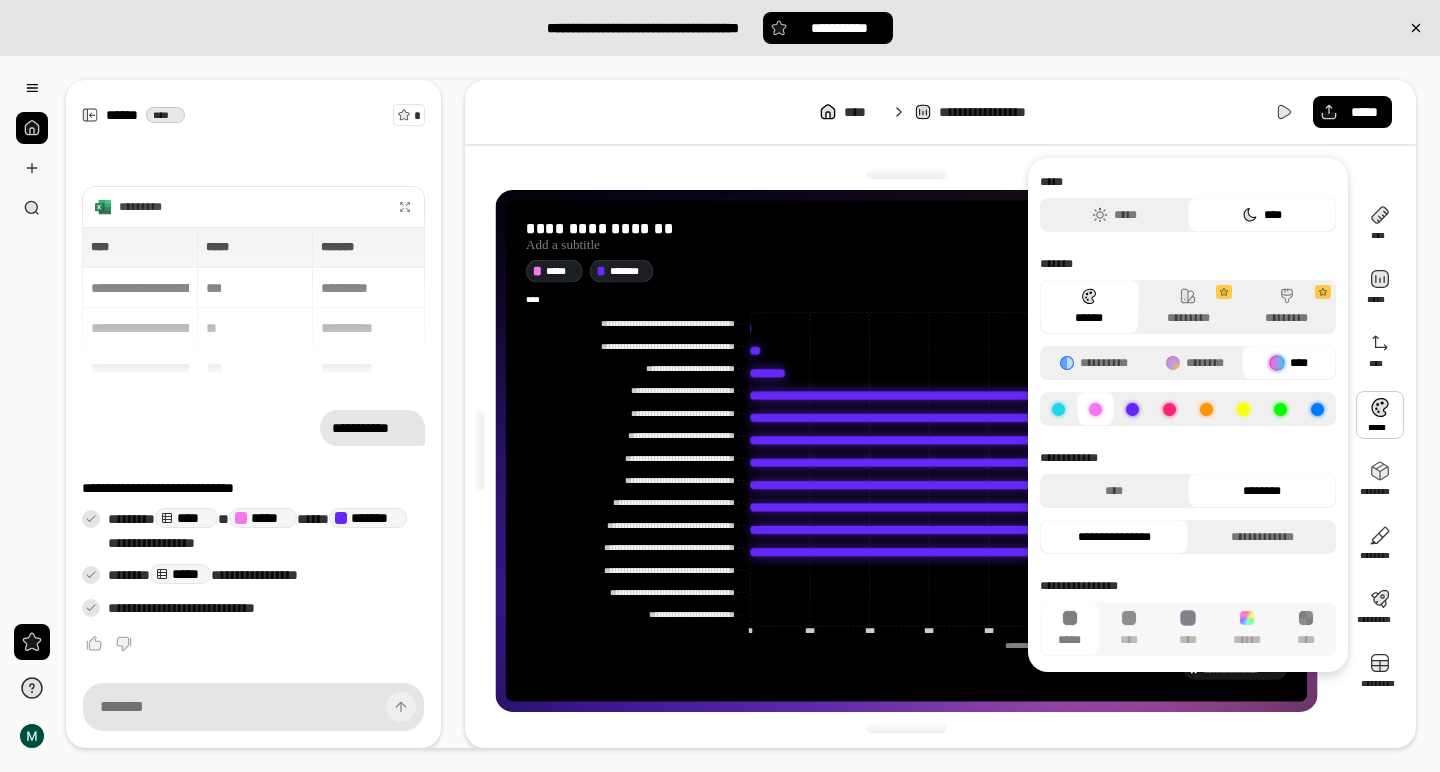 click 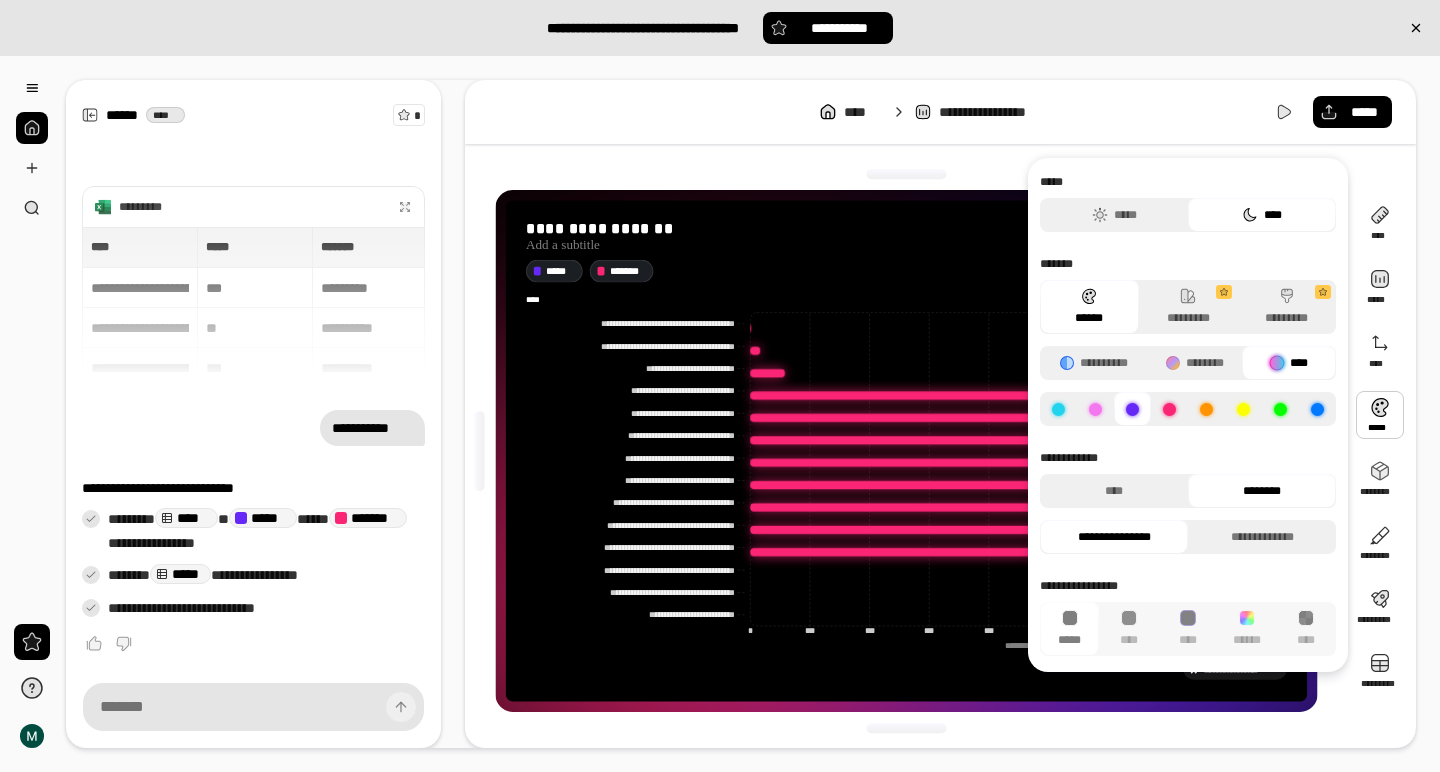 click on "**********" at bounding box center (1188, 415) 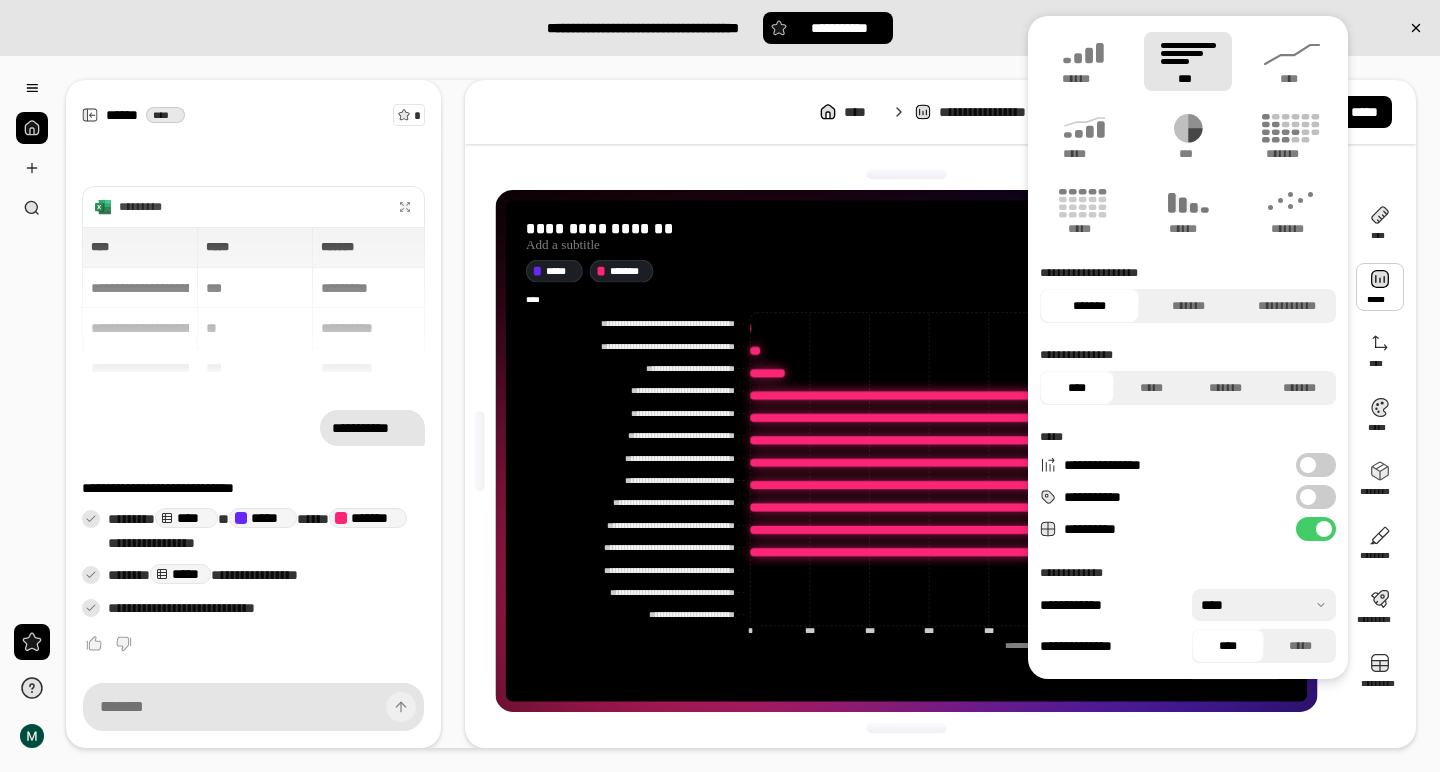 click at bounding box center [1380, 287] 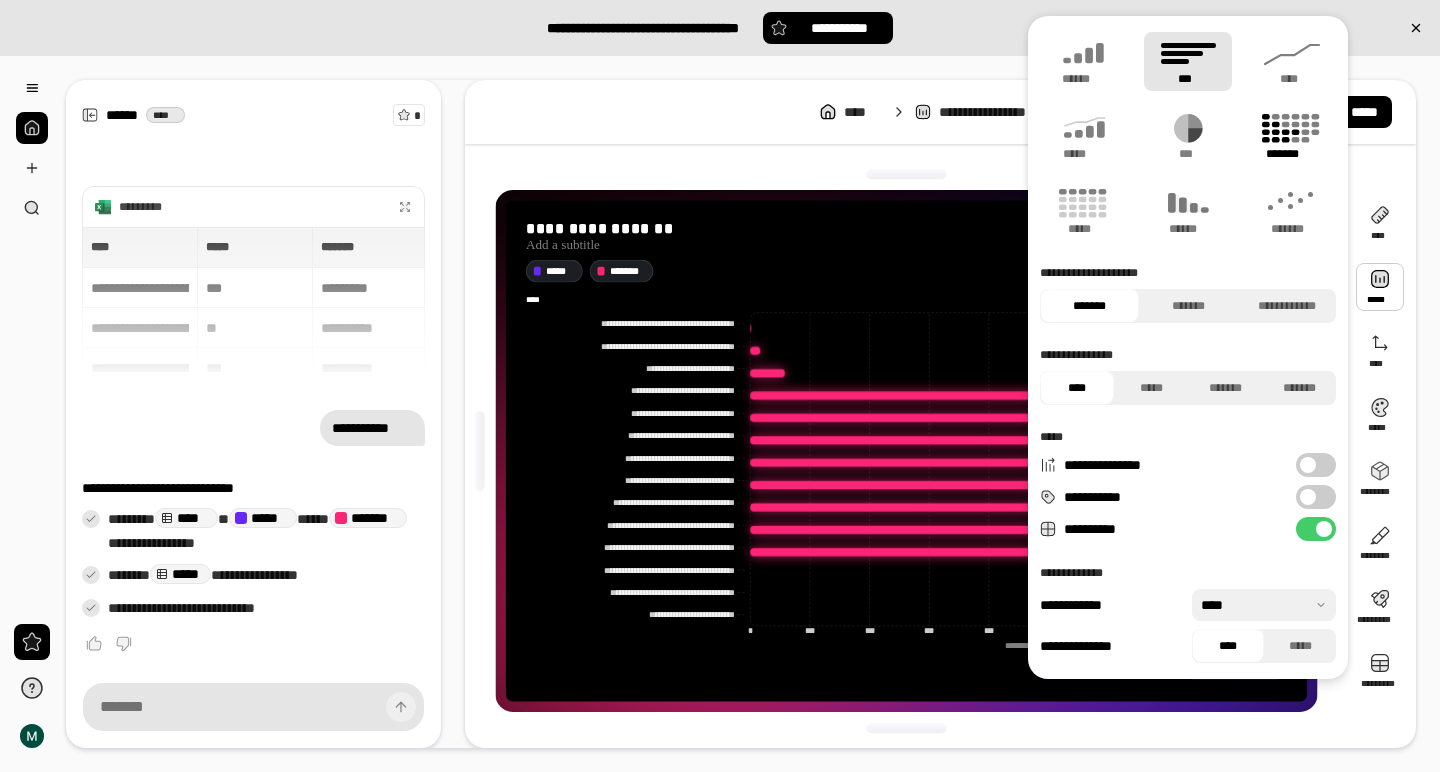 click 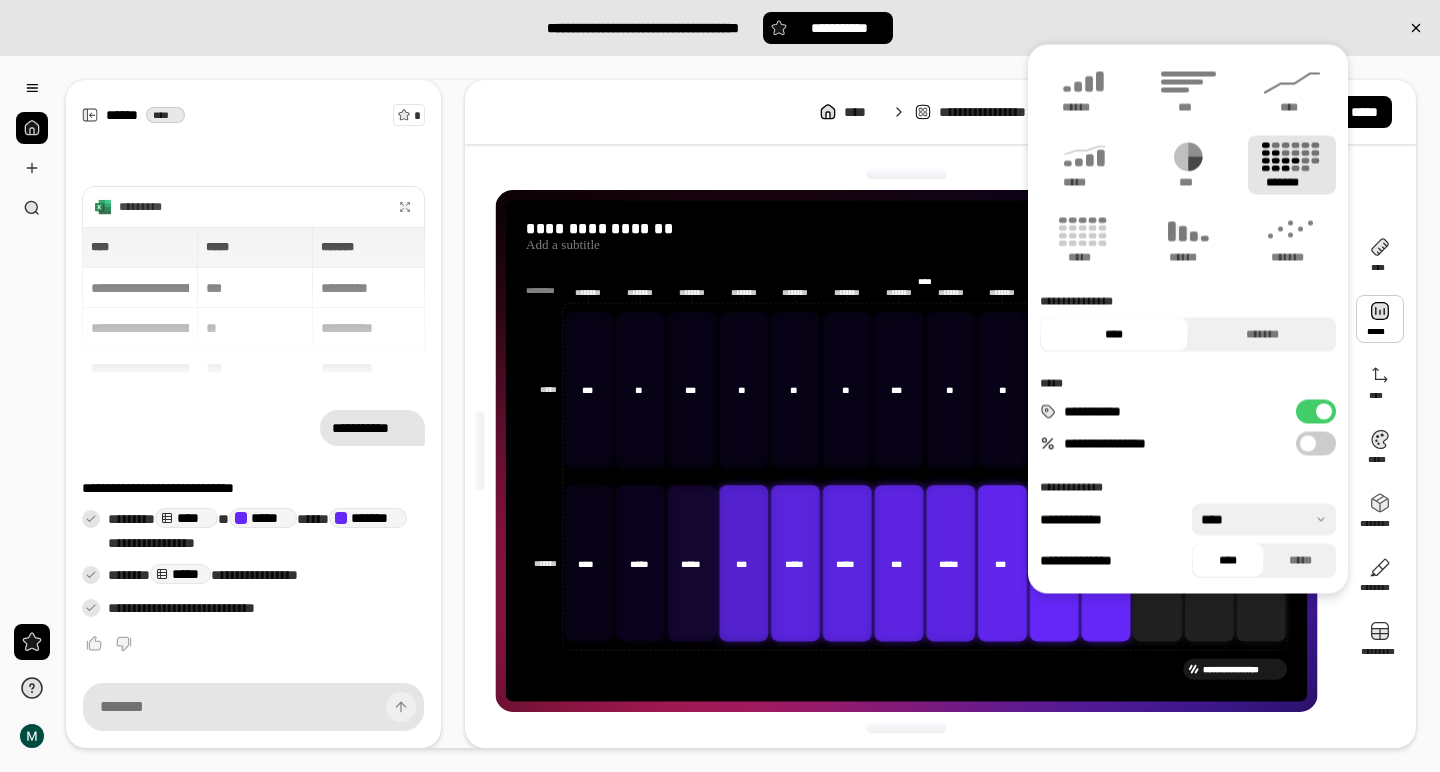 click on "[FIRST] [LAST] [STREET] [CITY] [STATE] [ZIP]" at bounding box center [906, 451] 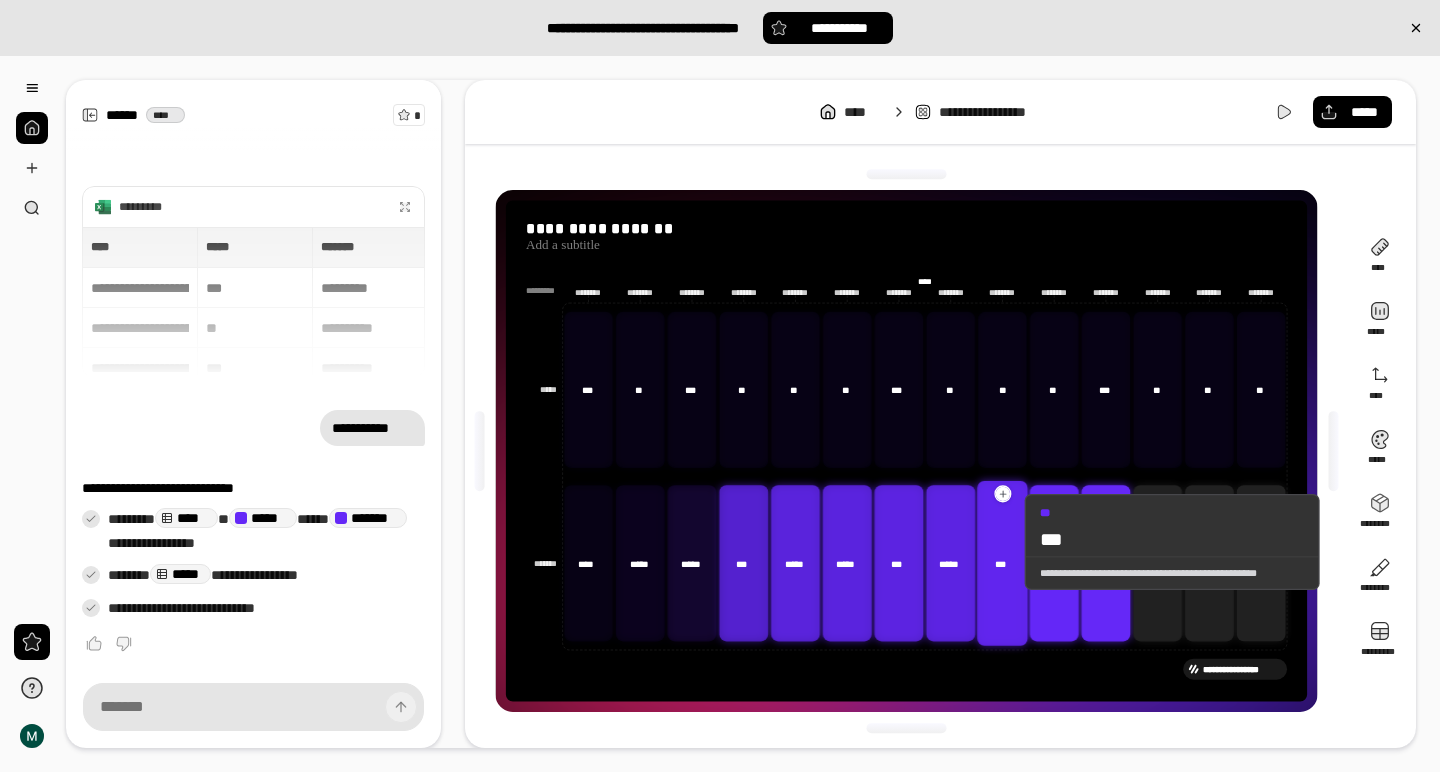 scroll, scrollTop: 0, scrollLeft: 0, axis: both 